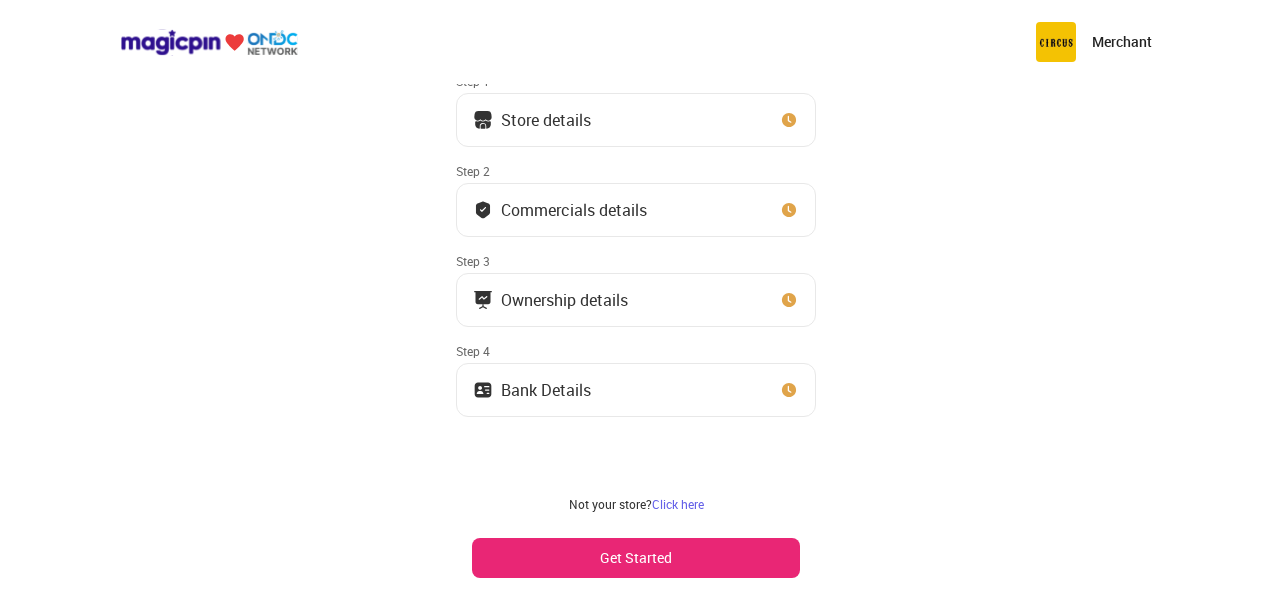 scroll, scrollTop: 0, scrollLeft: 0, axis: both 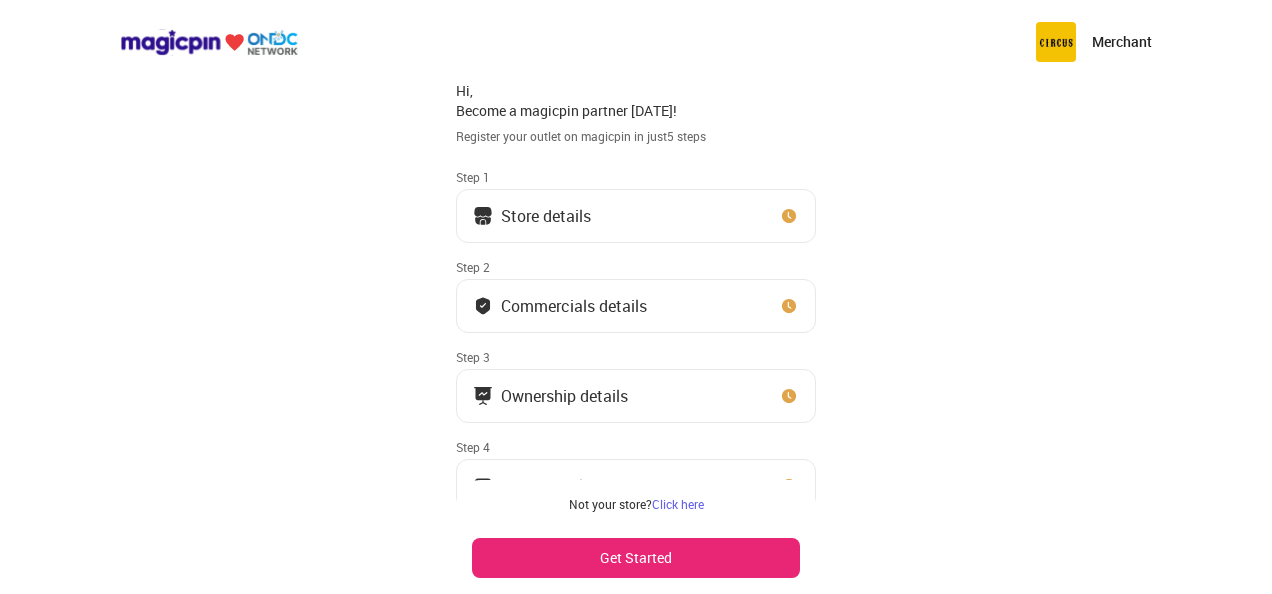 click on "Store details" at bounding box center [636, 216] 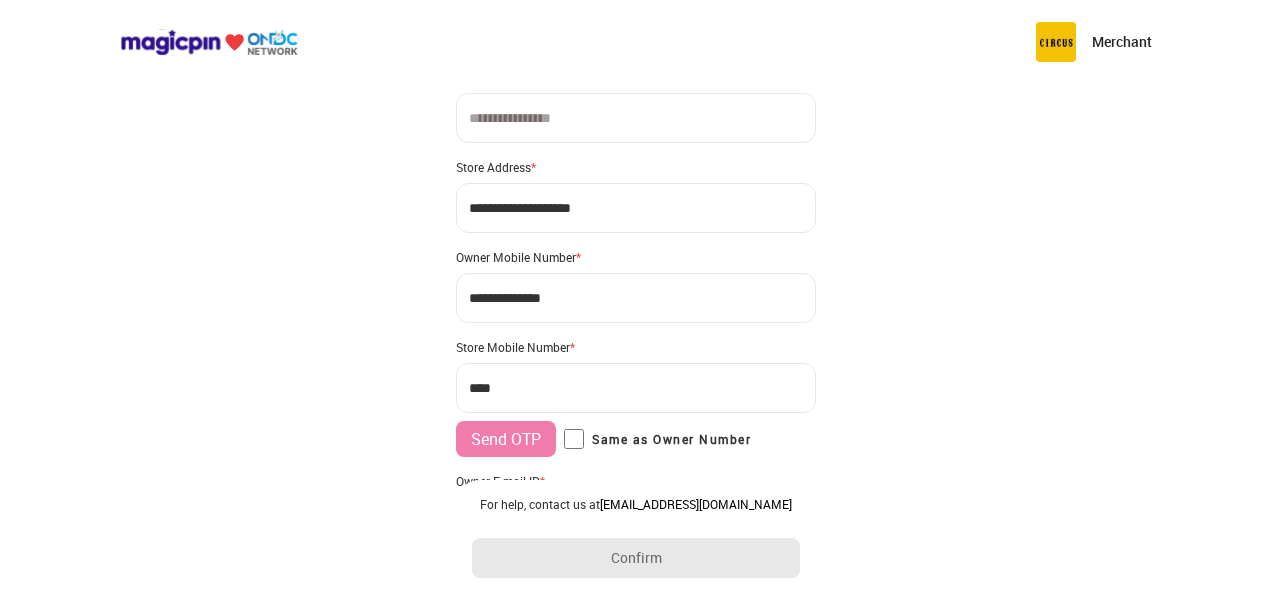 scroll, scrollTop: 0, scrollLeft: 0, axis: both 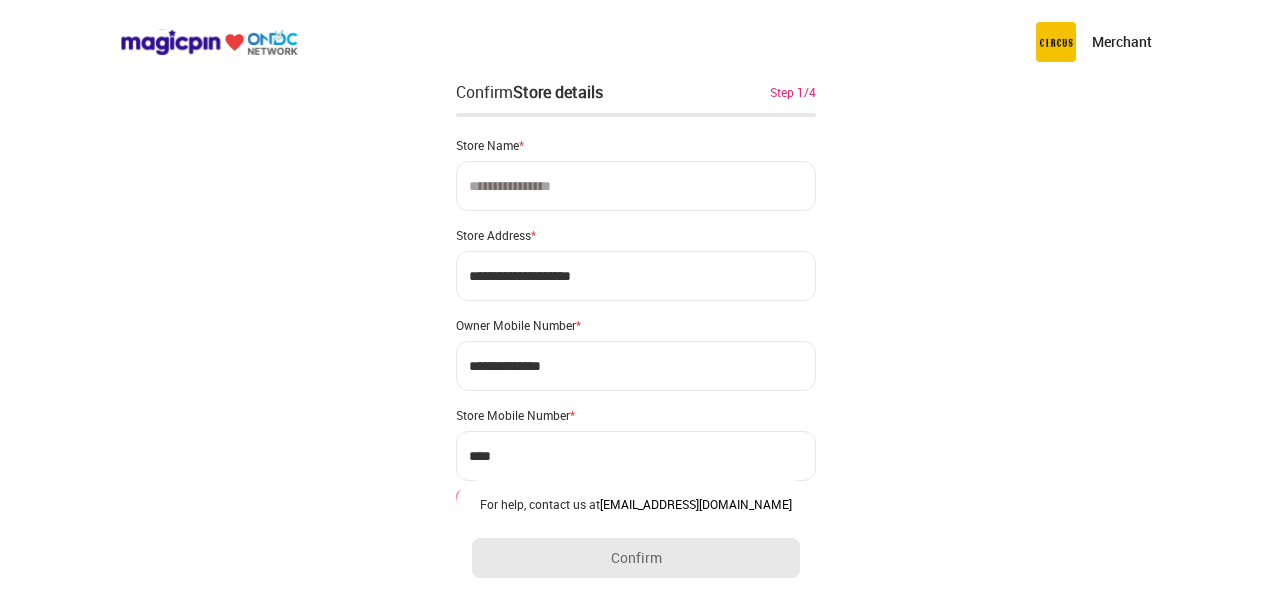 click at bounding box center (636, 186) 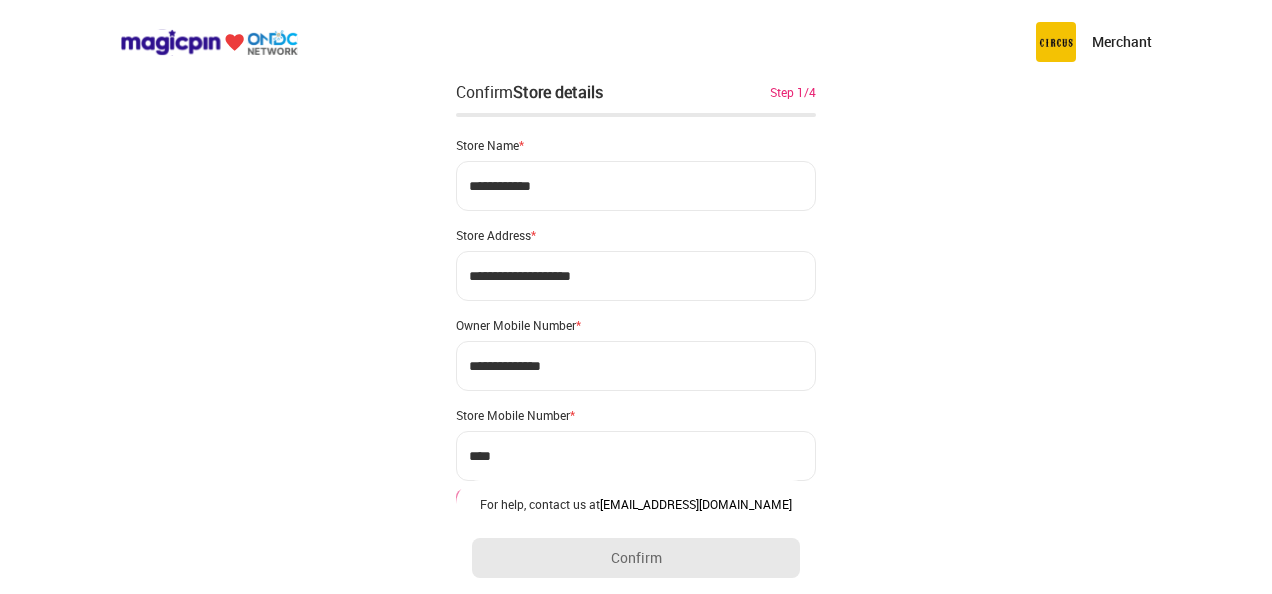 type on "**********" 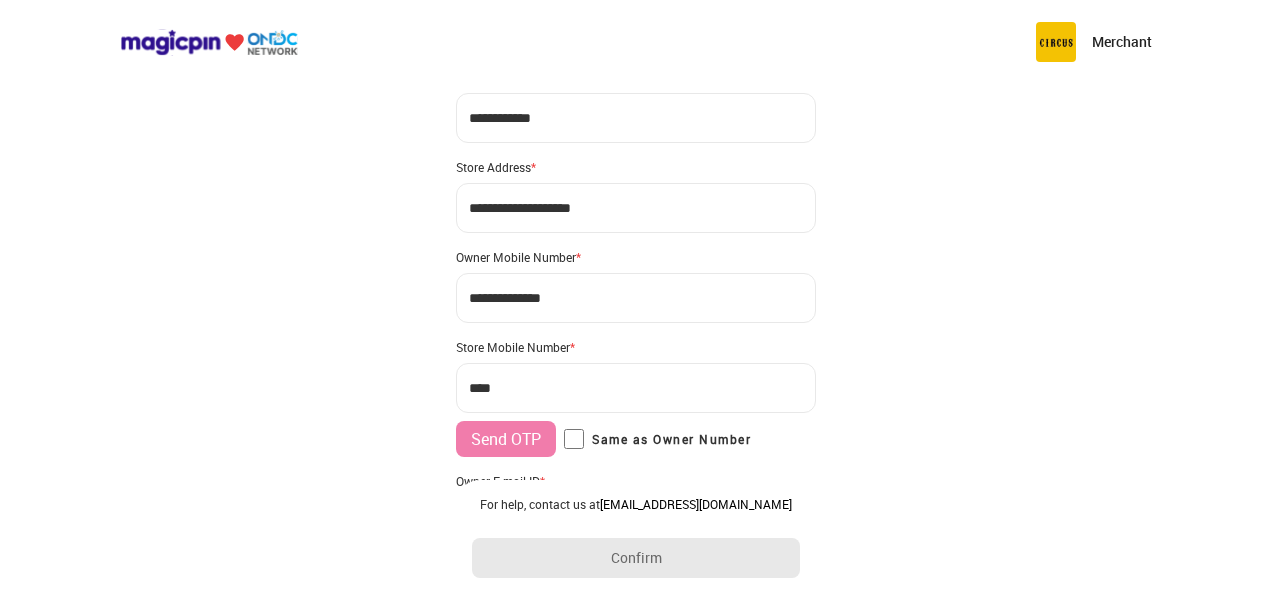 scroll, scrollTop: 100, scrollLeft: 0, axis: vertical 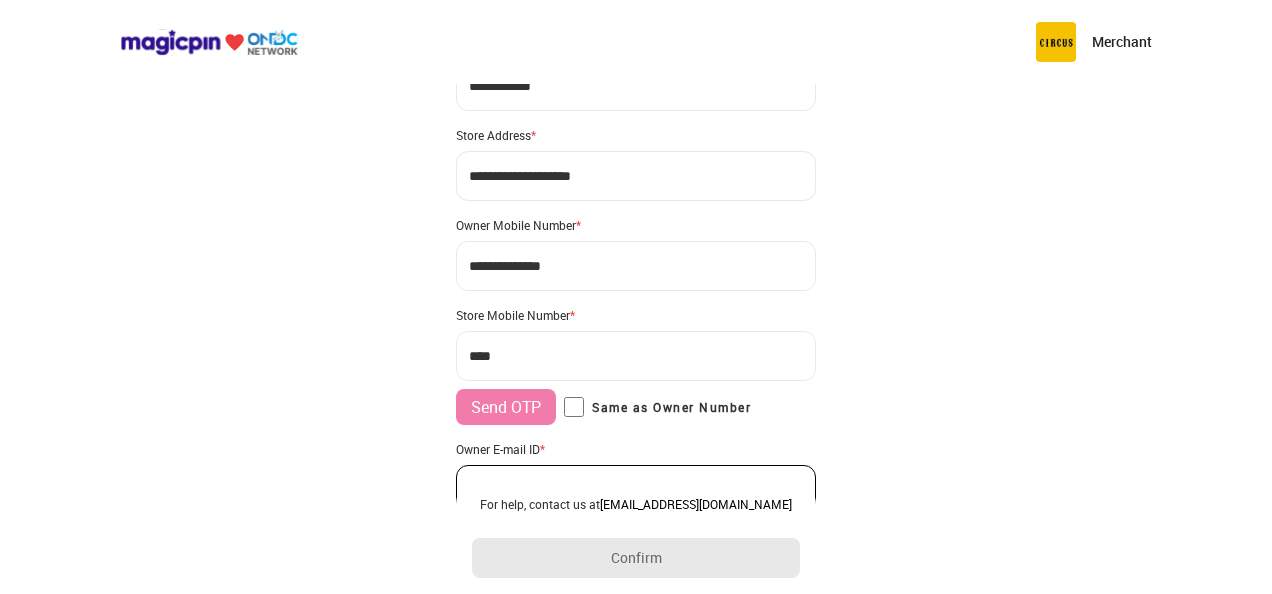 click on "***" at bounding box center (636, 356) 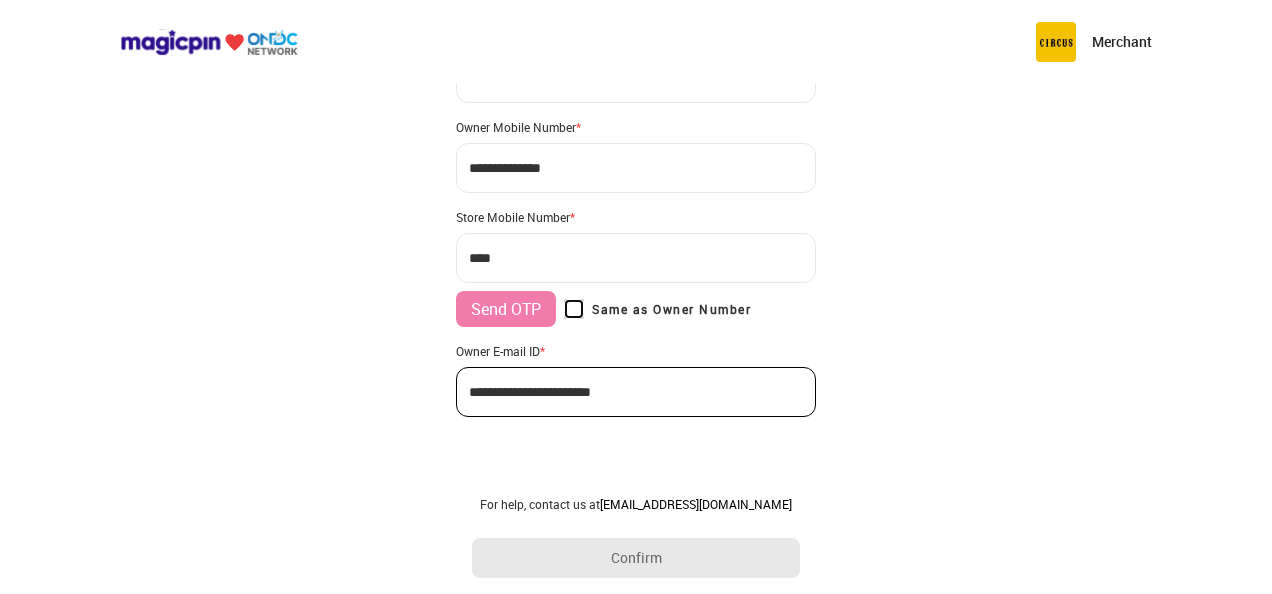 type on "**********" 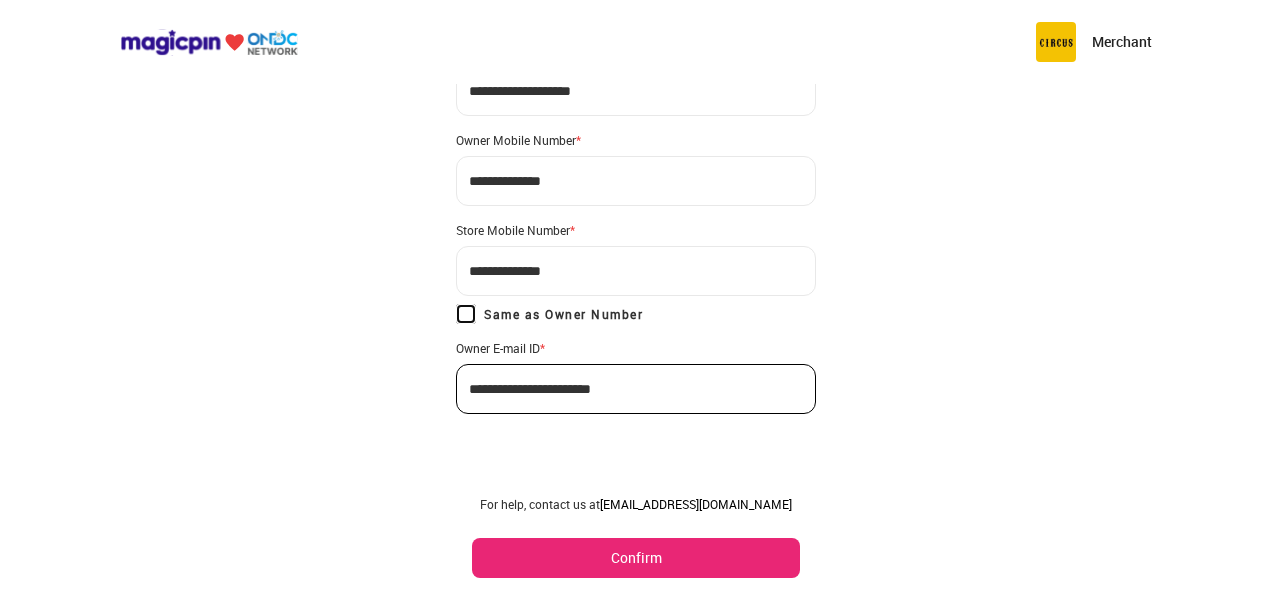 scroll, scrollTop: 182, scrollLeft: 0, axis: vertical 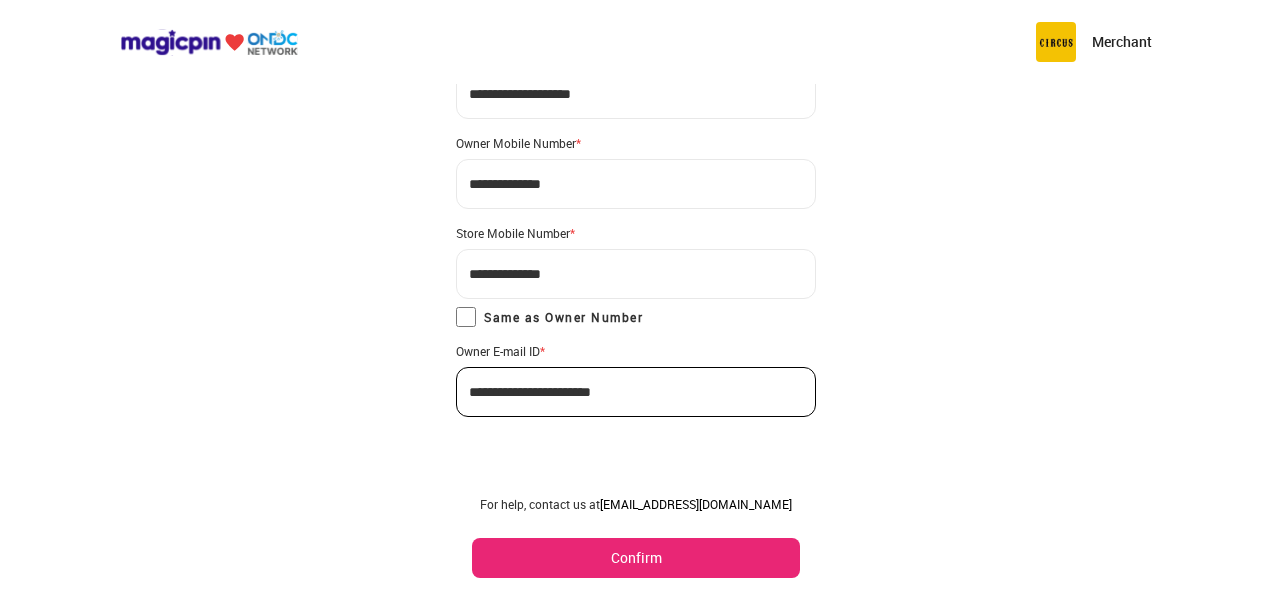 click on "Confirm" at bounding box center [636, 558] 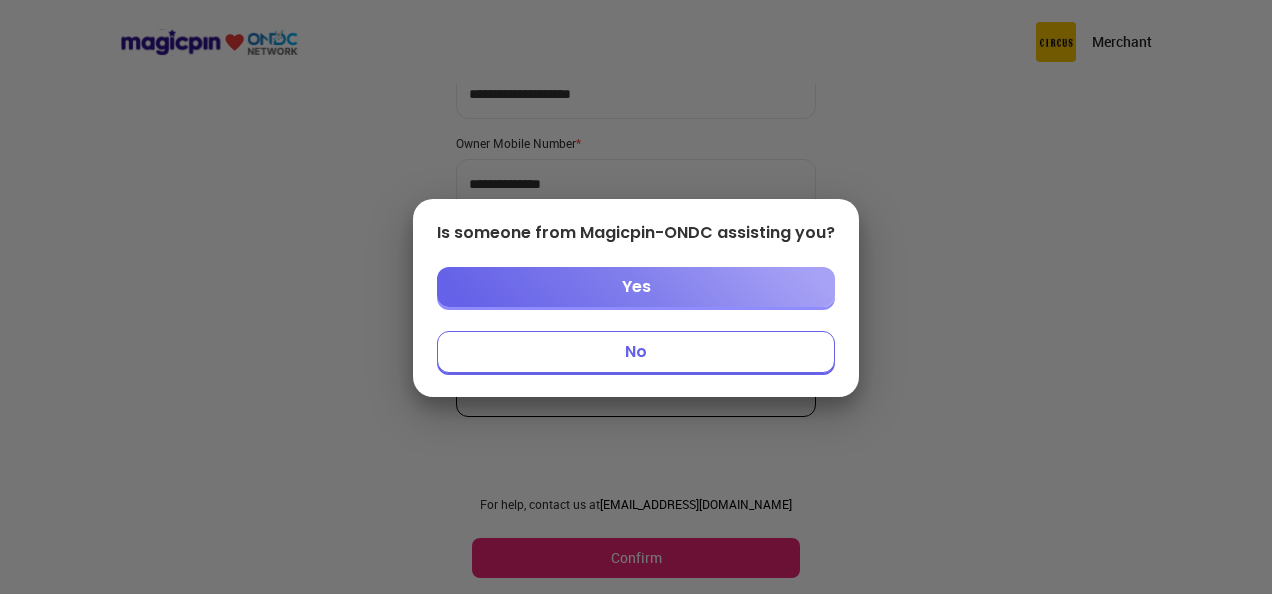 click on "Yes" at bounding box center [636, 287] 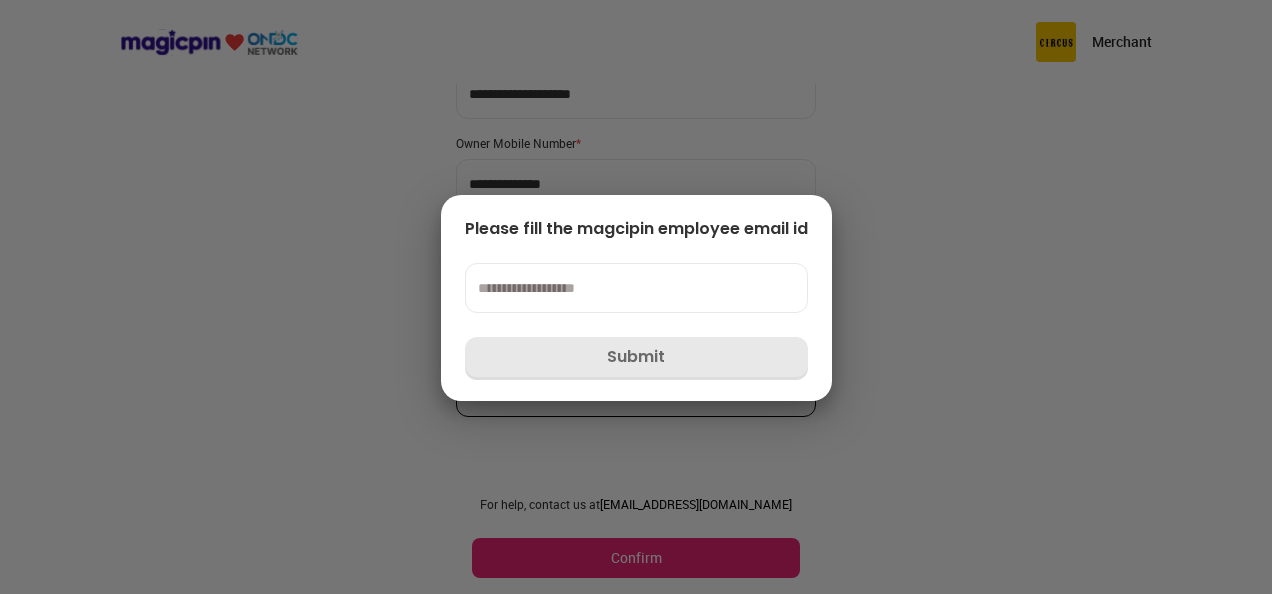 click at bounding box center [636, 297] 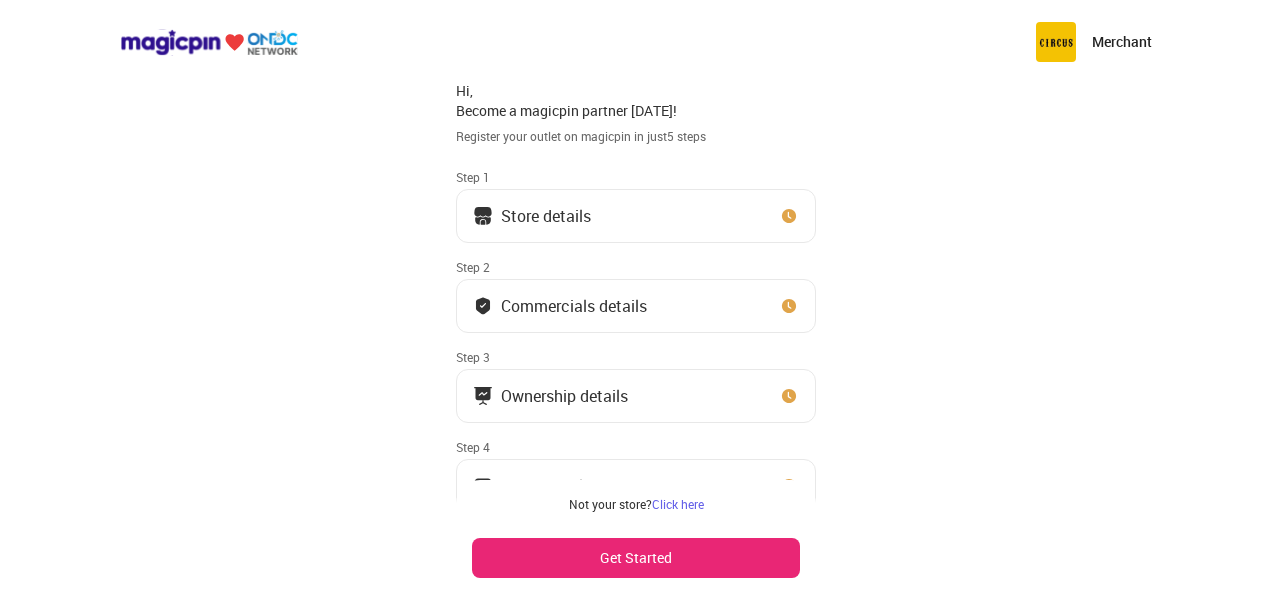 scroll, scrollTop: 0, scrollLeft: 0, axis: both 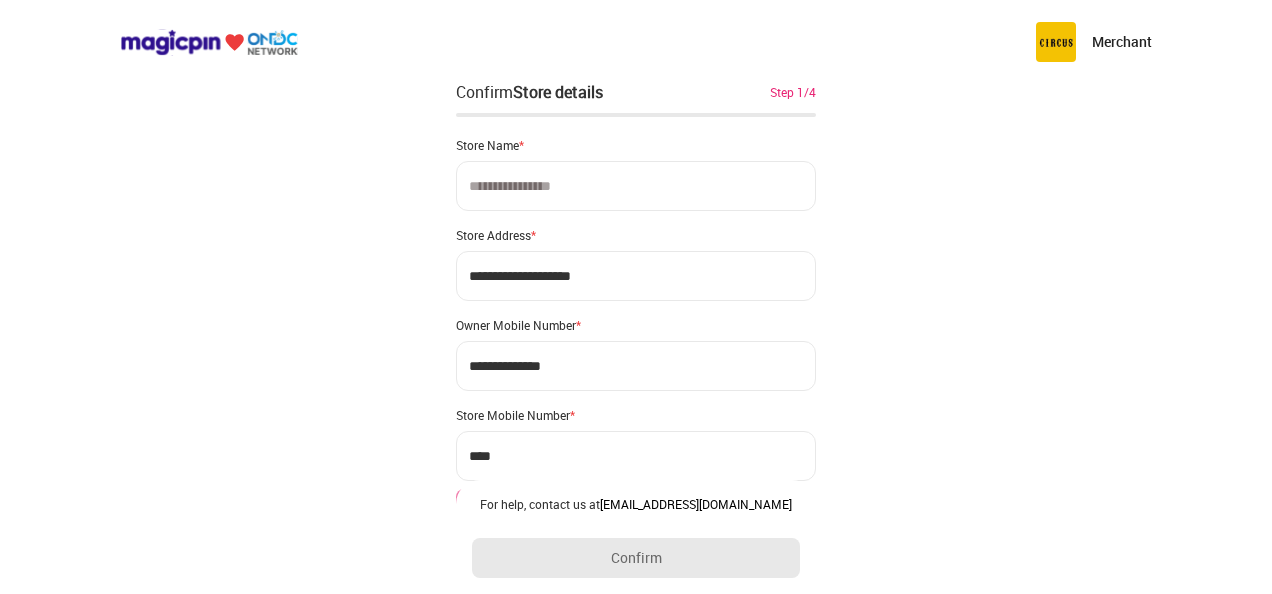 click at bounding box center (636, 186) 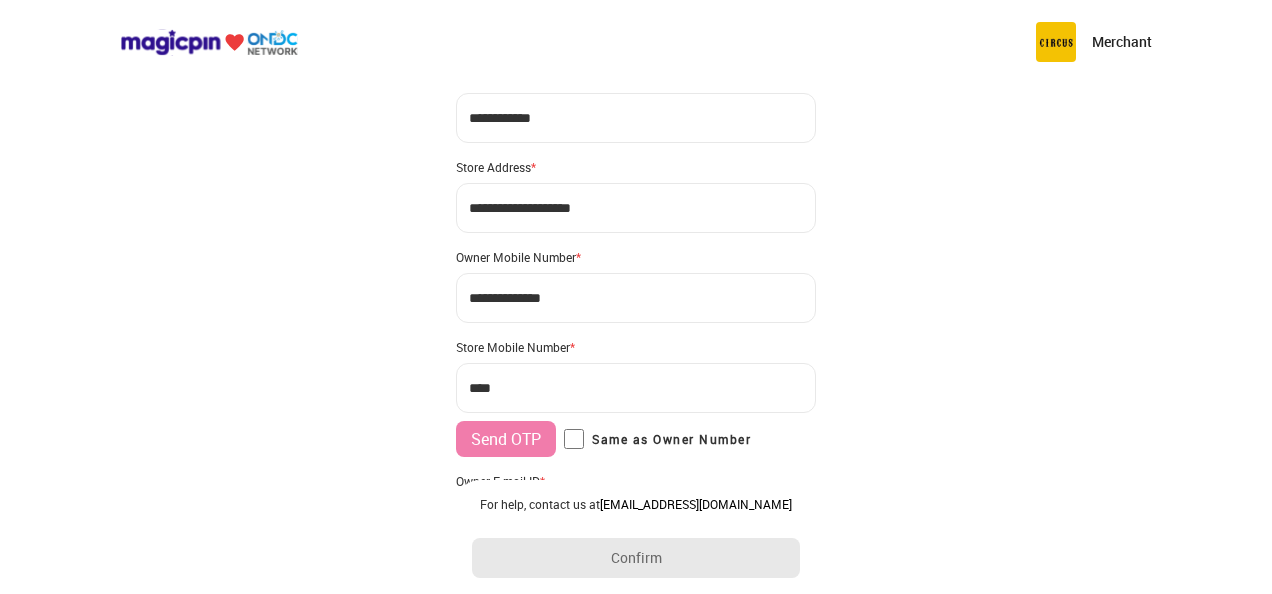 scroll, scrollTop: 100, scrollLeft: 0, axis: vertical 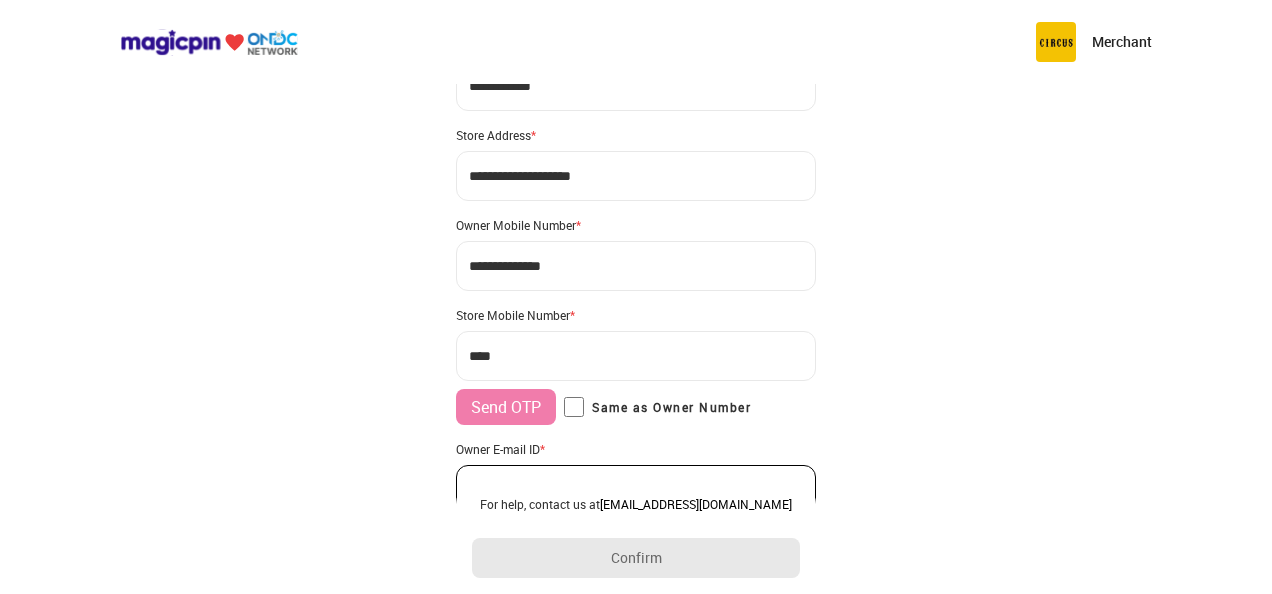 type on "**********" 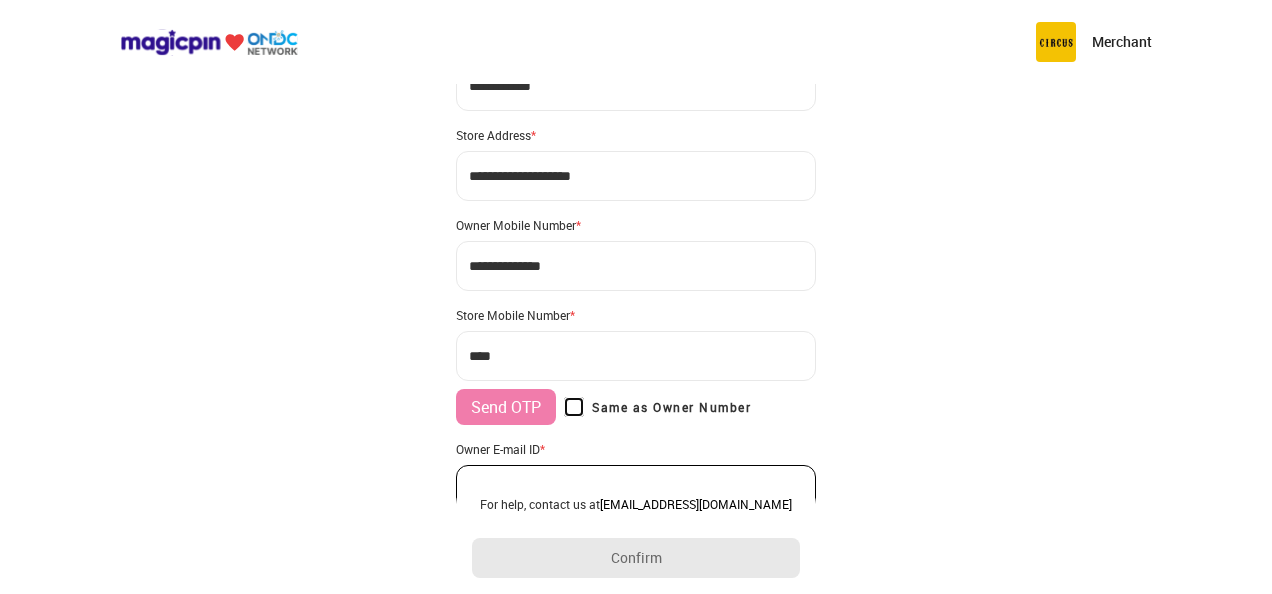 type on "**********" 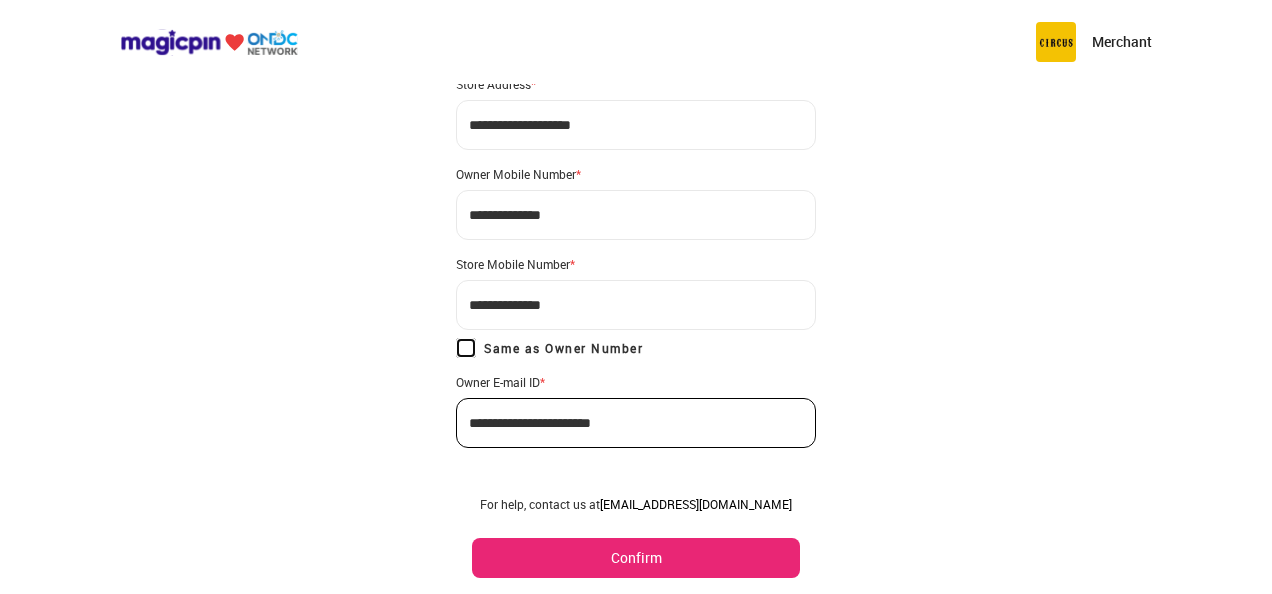 scroll, scrollTop: 182, scrollLeft: 0, axis: vertical 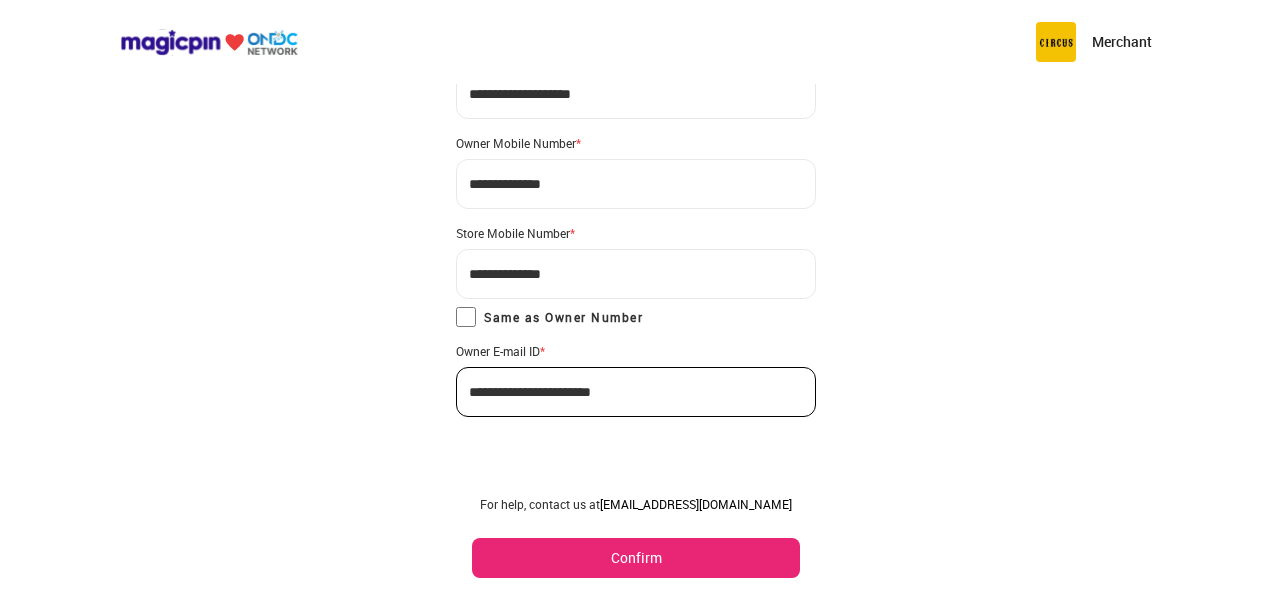 click on "Confirm" at bounding box center [636, 558] 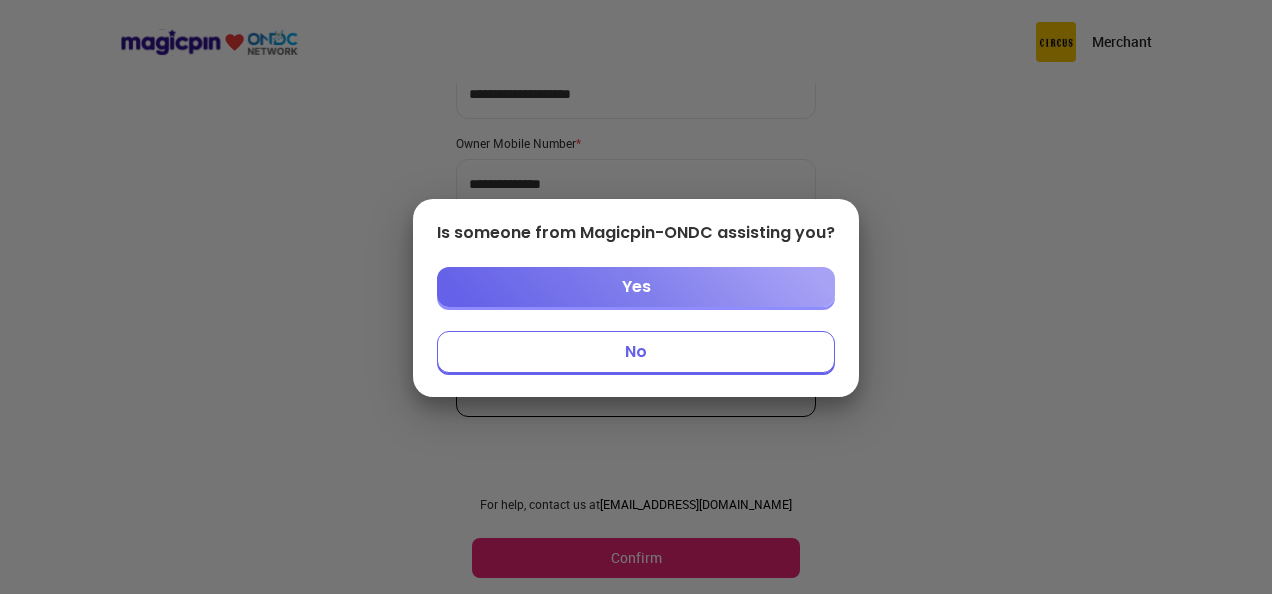 click on "No" at bounding box center [636, 352] 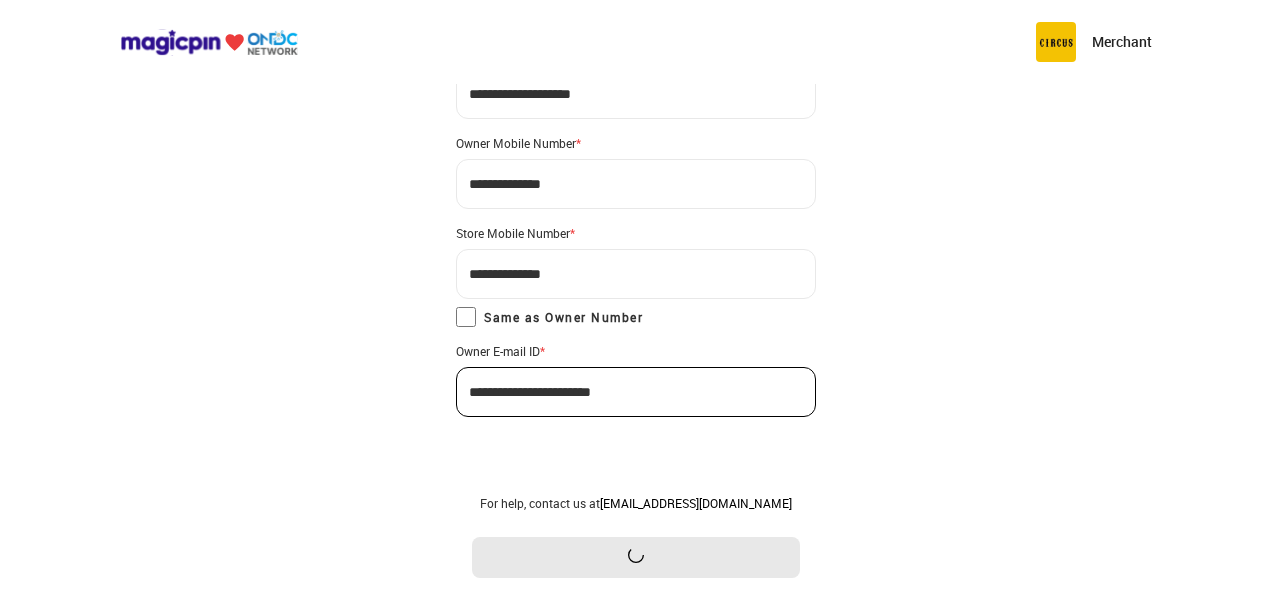 scroll, scrollTop: 0, scrollLeft: 0, axis: both 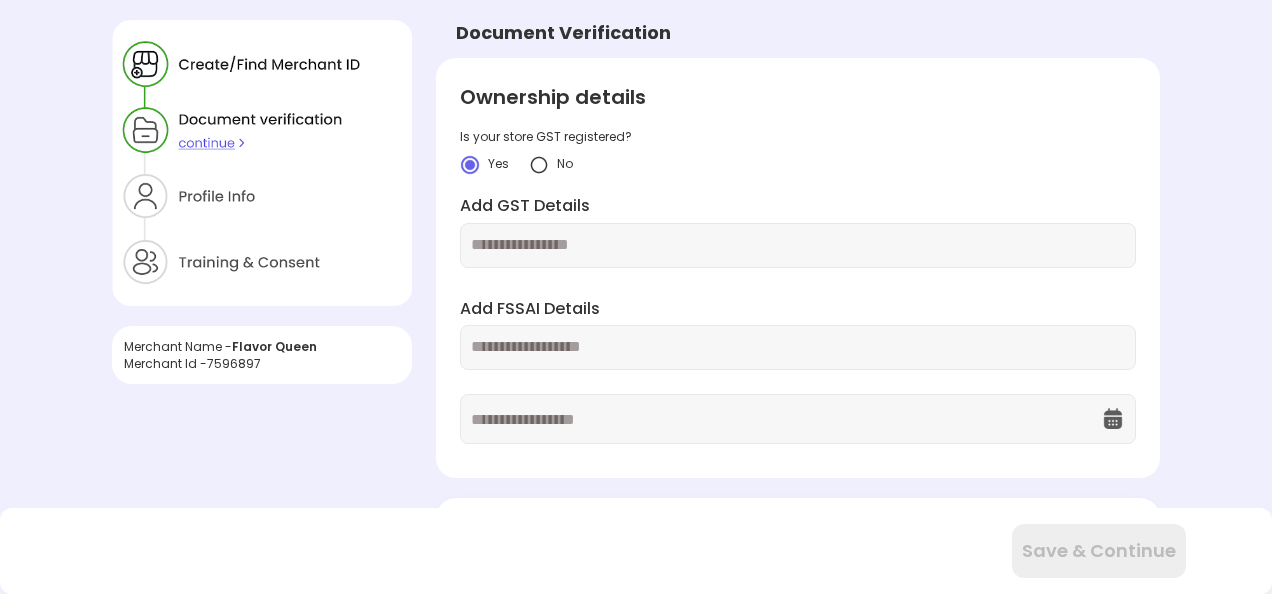 click at bounding box center (539, 165) 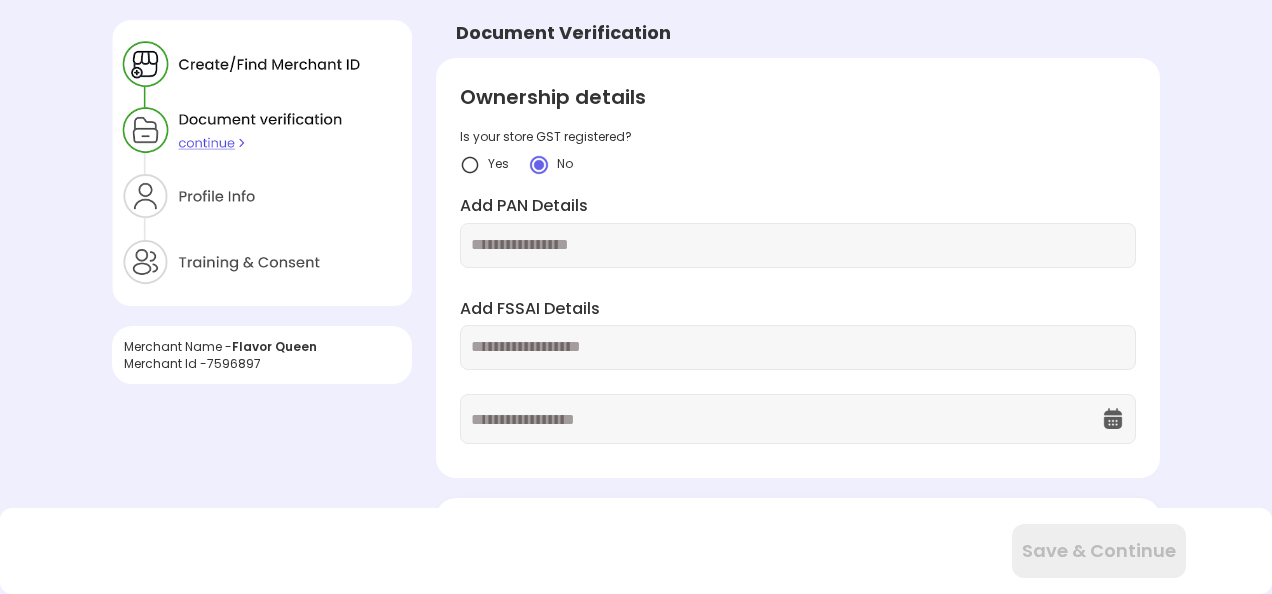 click at bounding box center (797, 245) 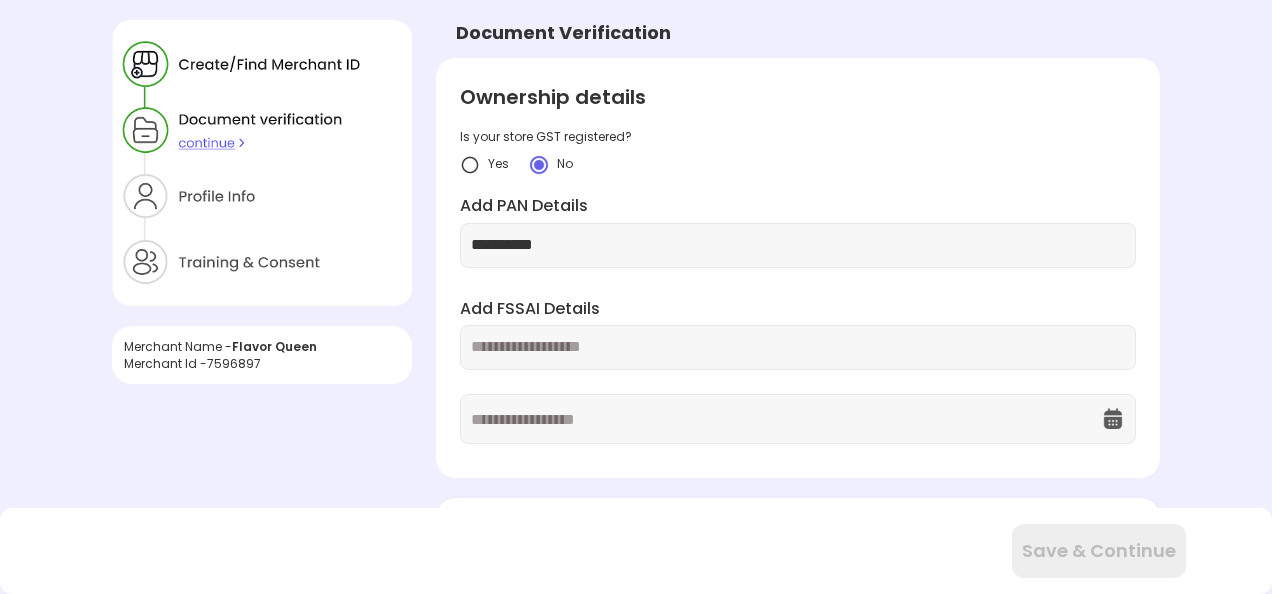 type on "**********" 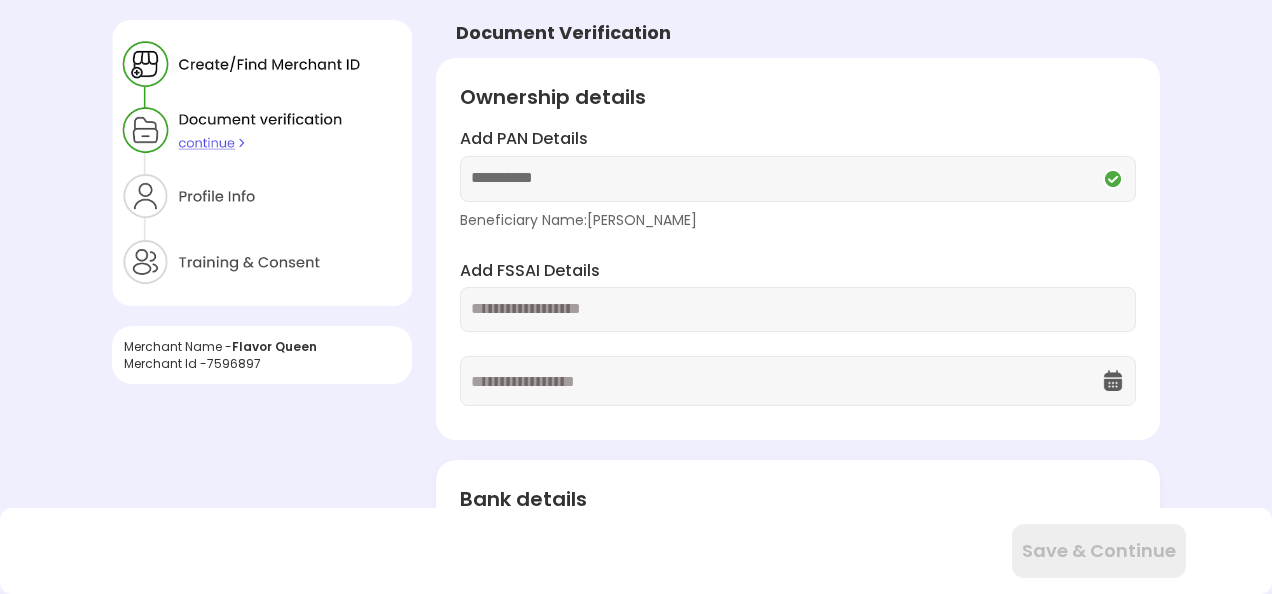 click at bounding box center (797, 309) 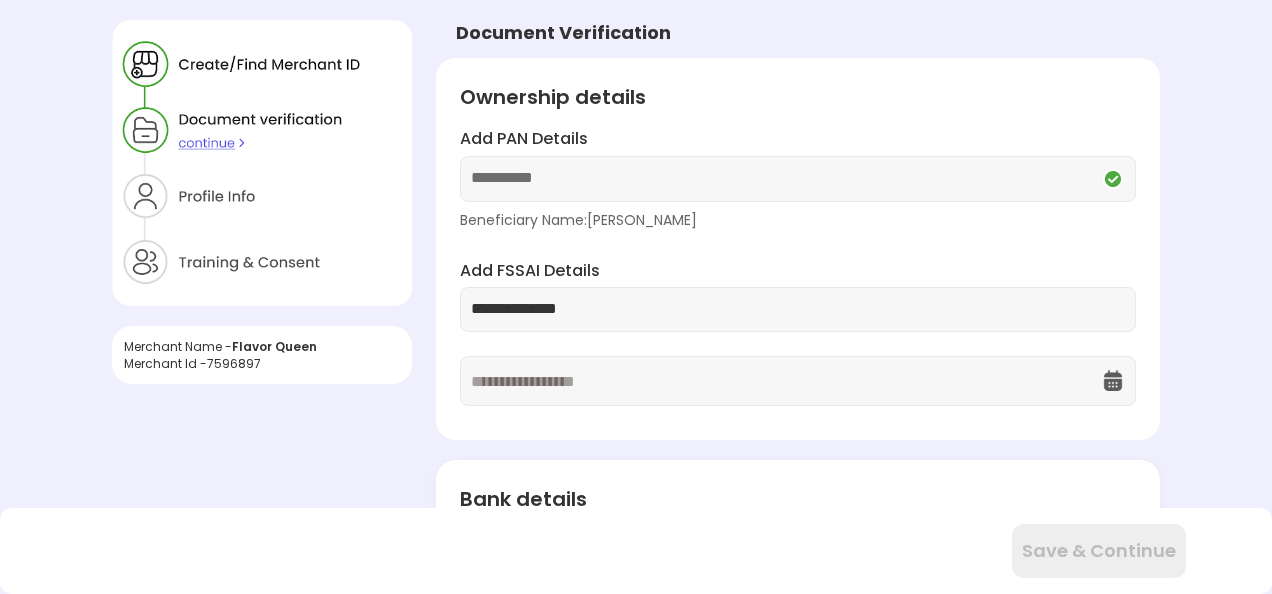 type on "**********" 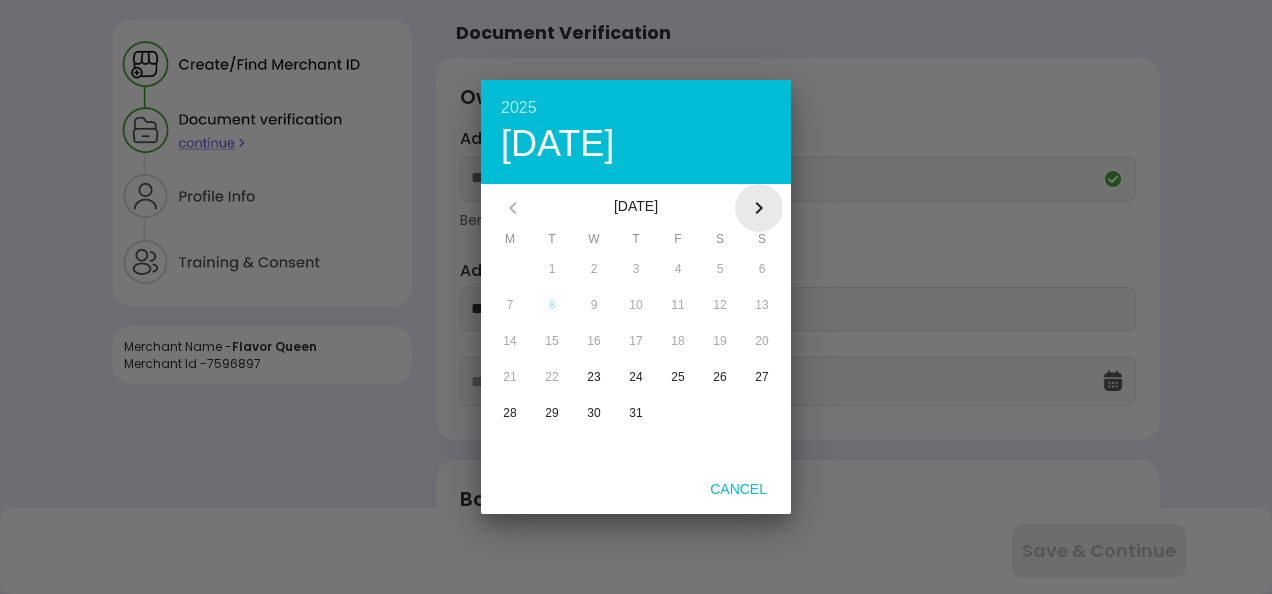 click 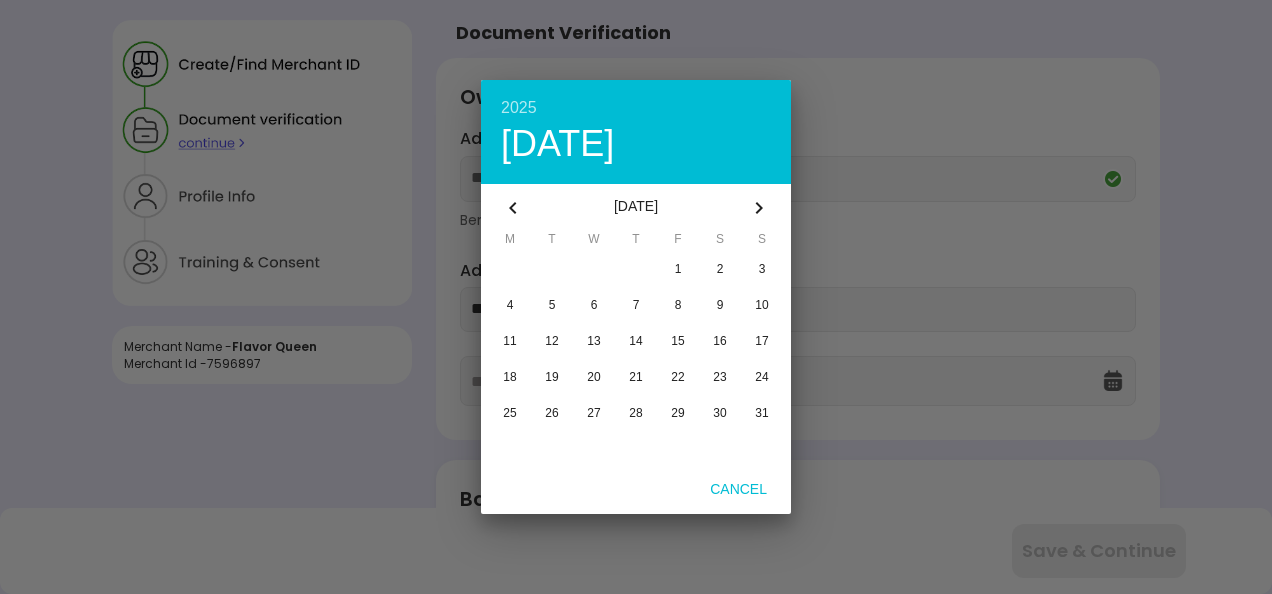 click 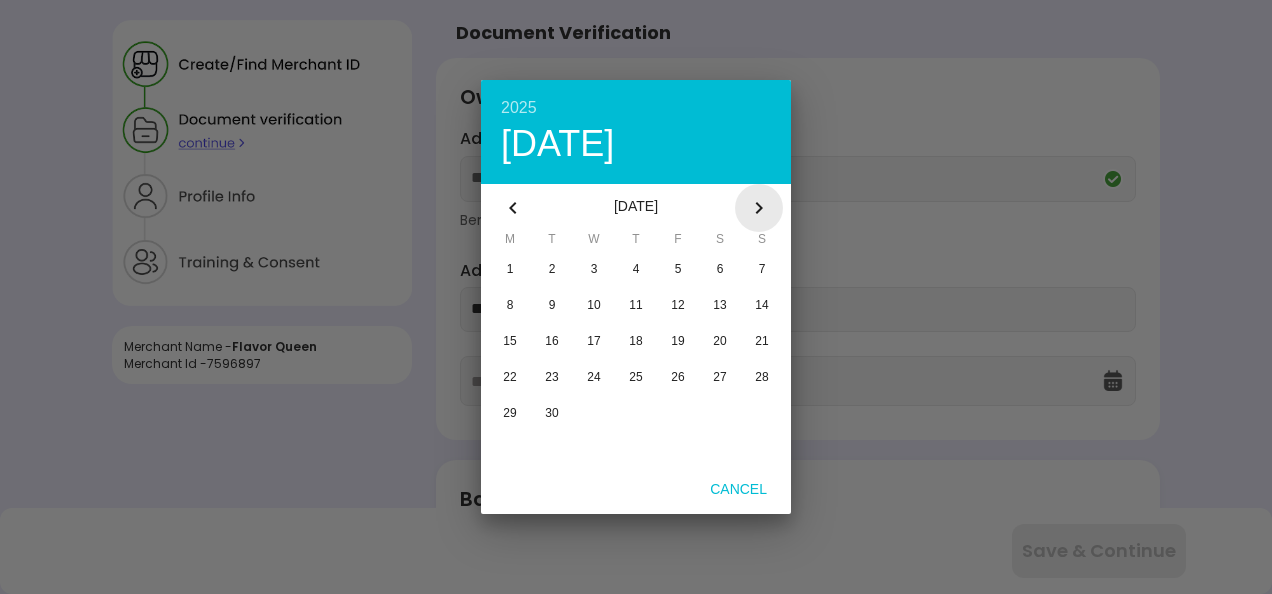 click 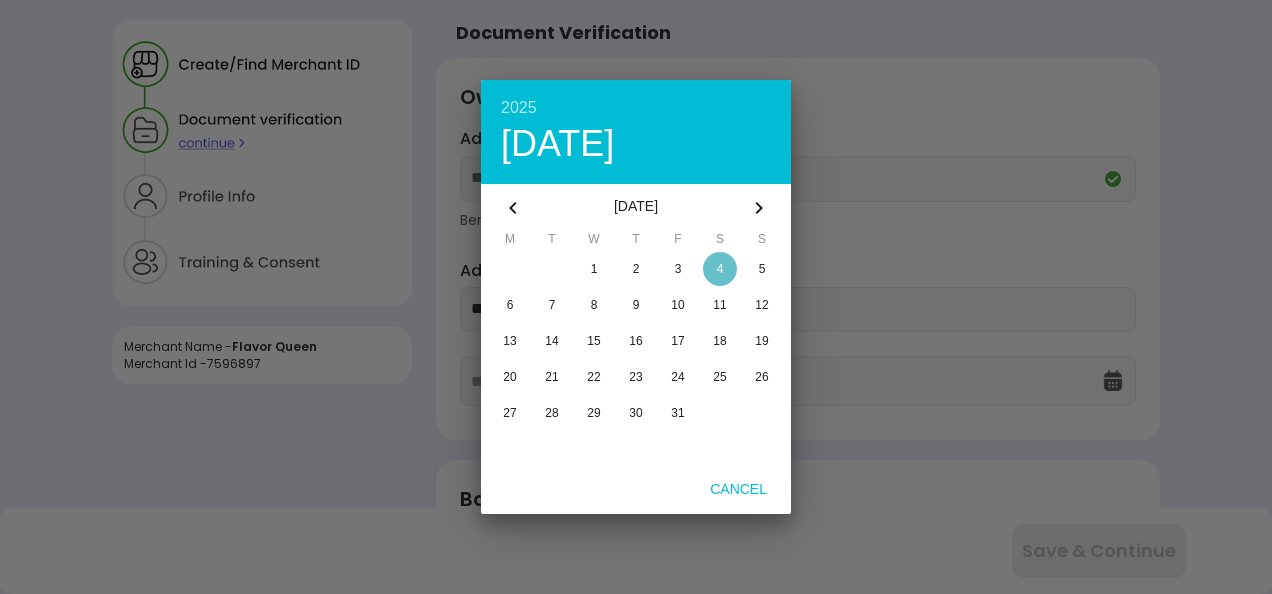 click at bounding box center [720, 269] 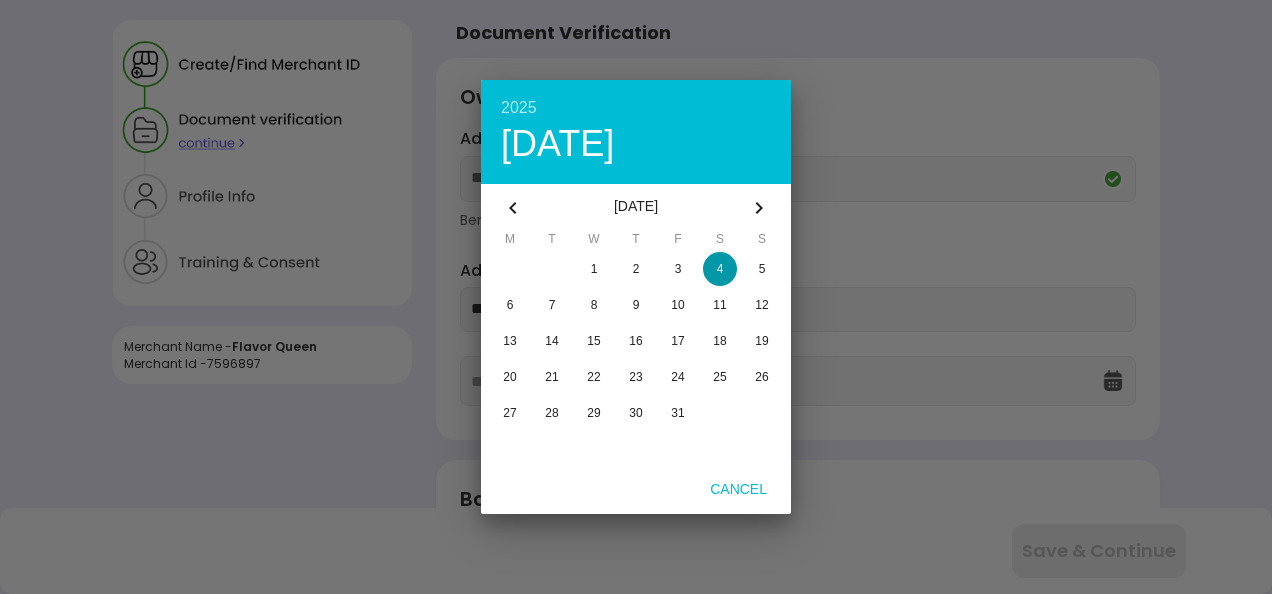 type on "**********" 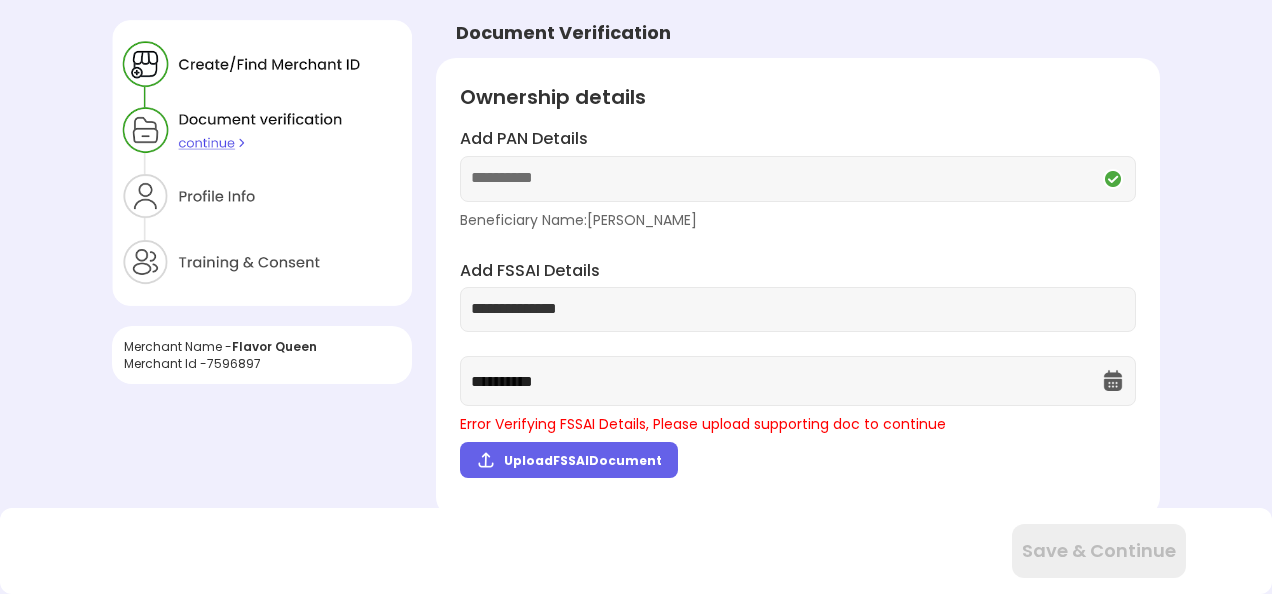 click on "**********" at bounding box center (797, 309) 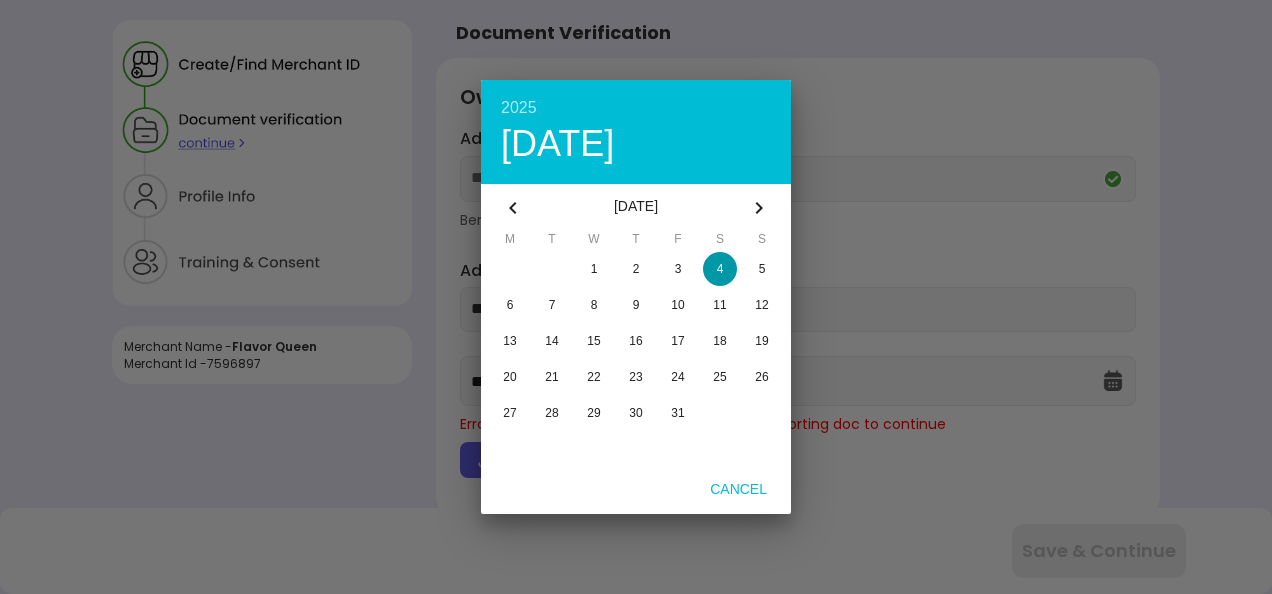 click at bounding box center (636, 297) 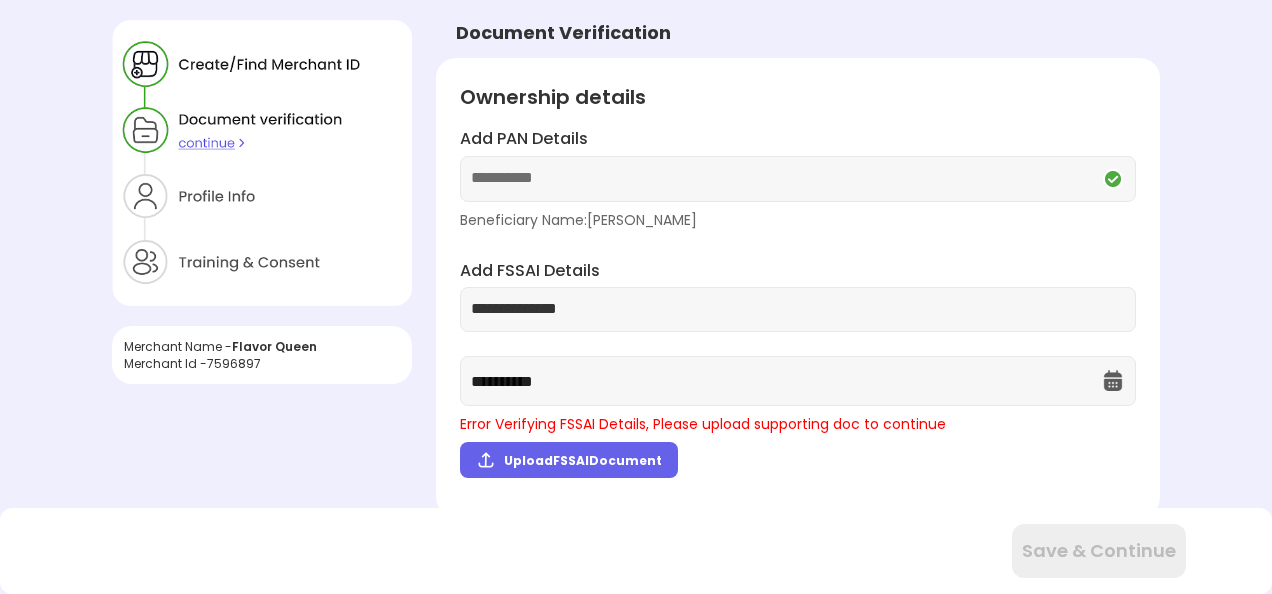 click on "**********" at bounding box center (797, 309) 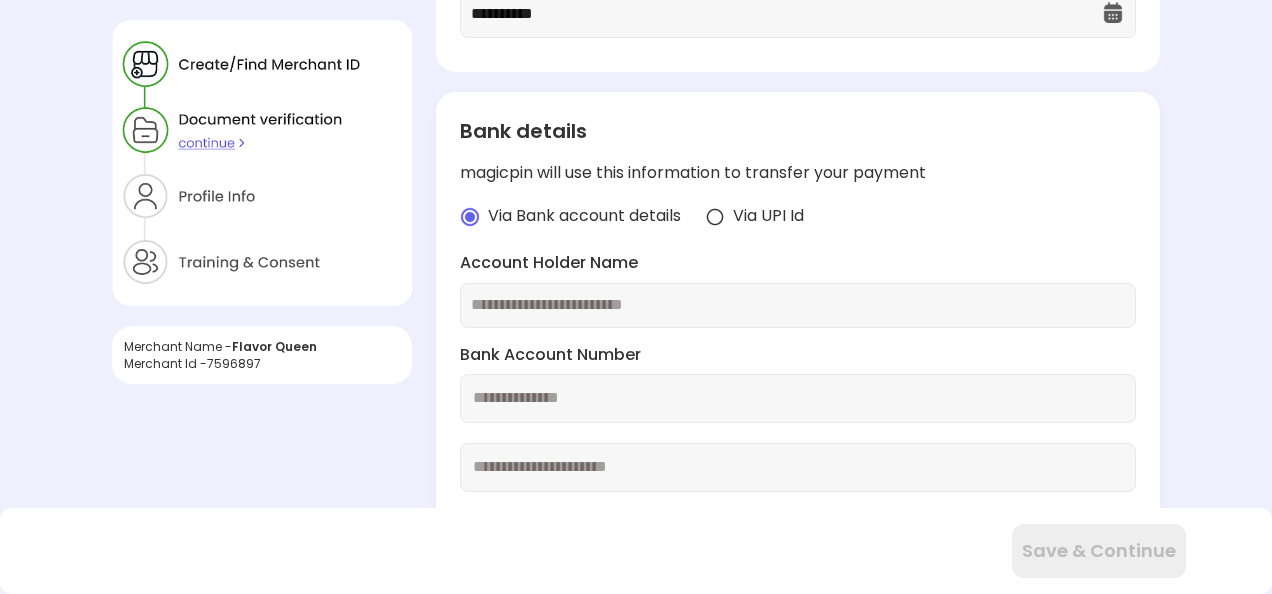 scroll, scrollTop: 400, scrollLeft: 0, axis: vertical 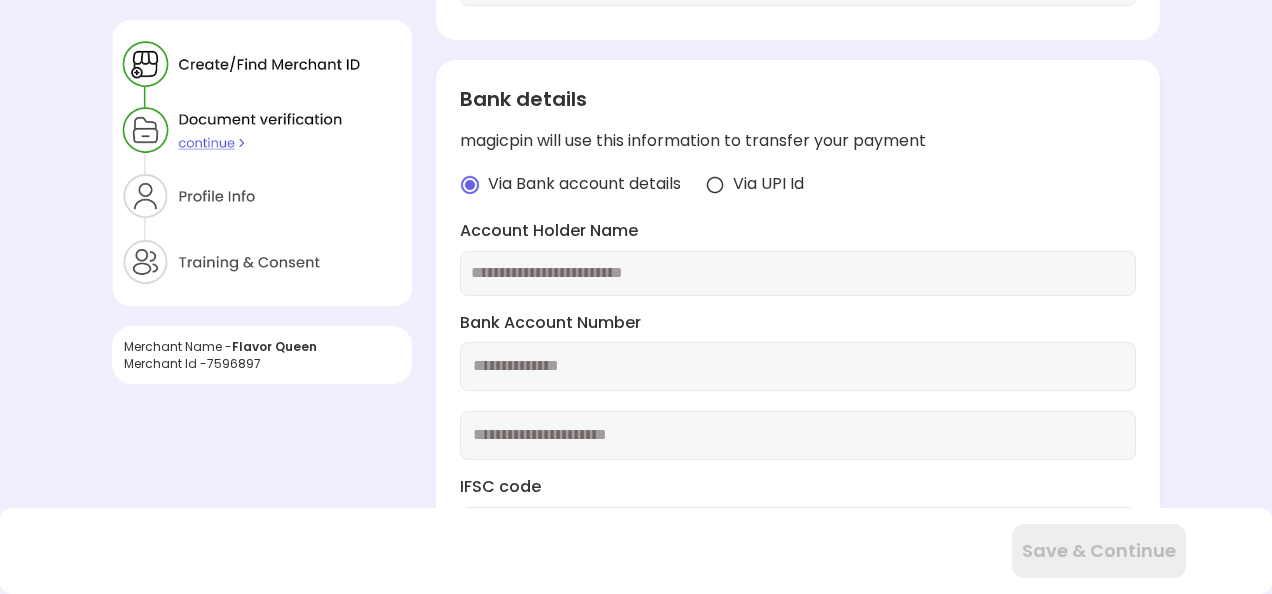 click at bounding box center (797, 273) 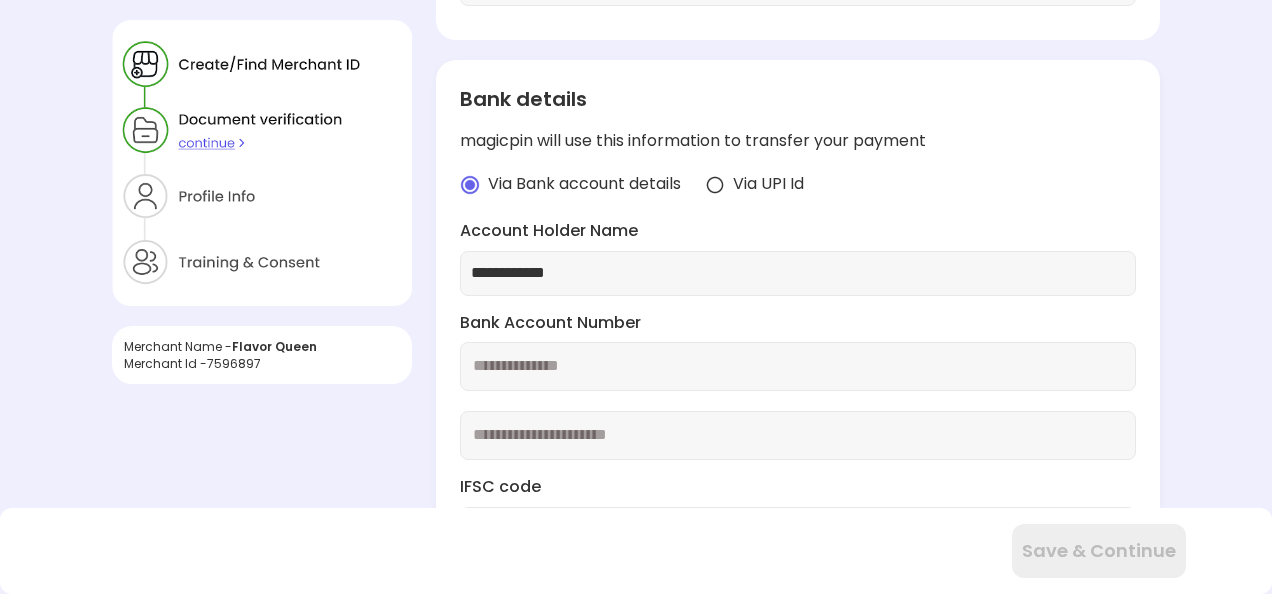 type on "**********" 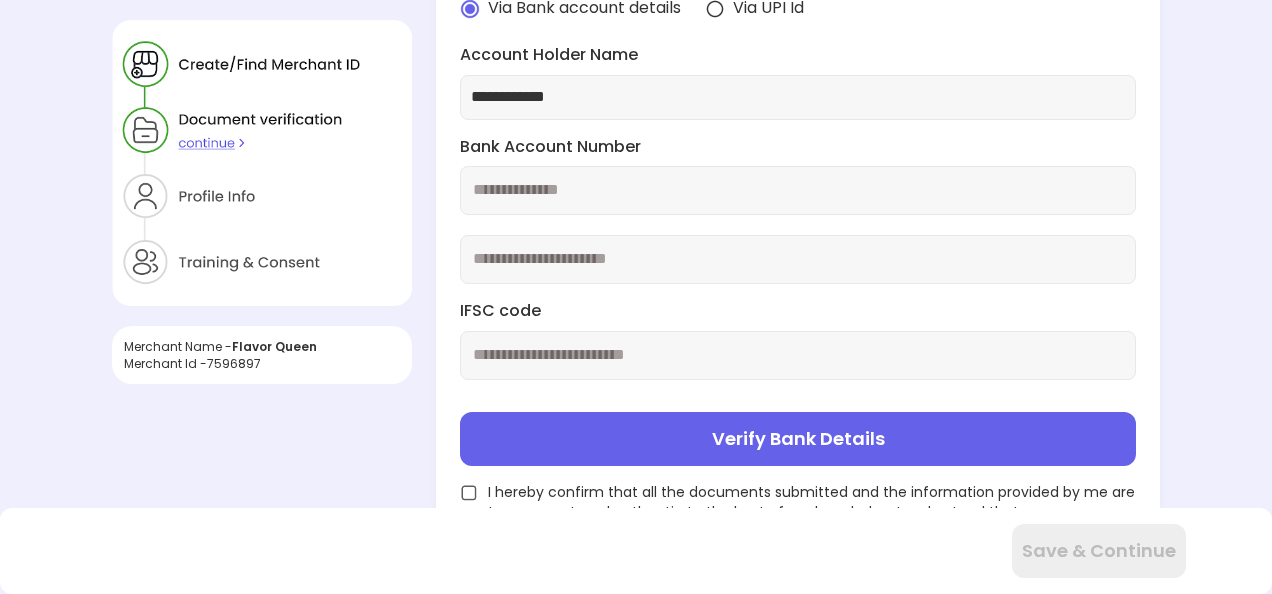 scroll, scrollTop: 600, scrollLeft: 0, axis: vertical 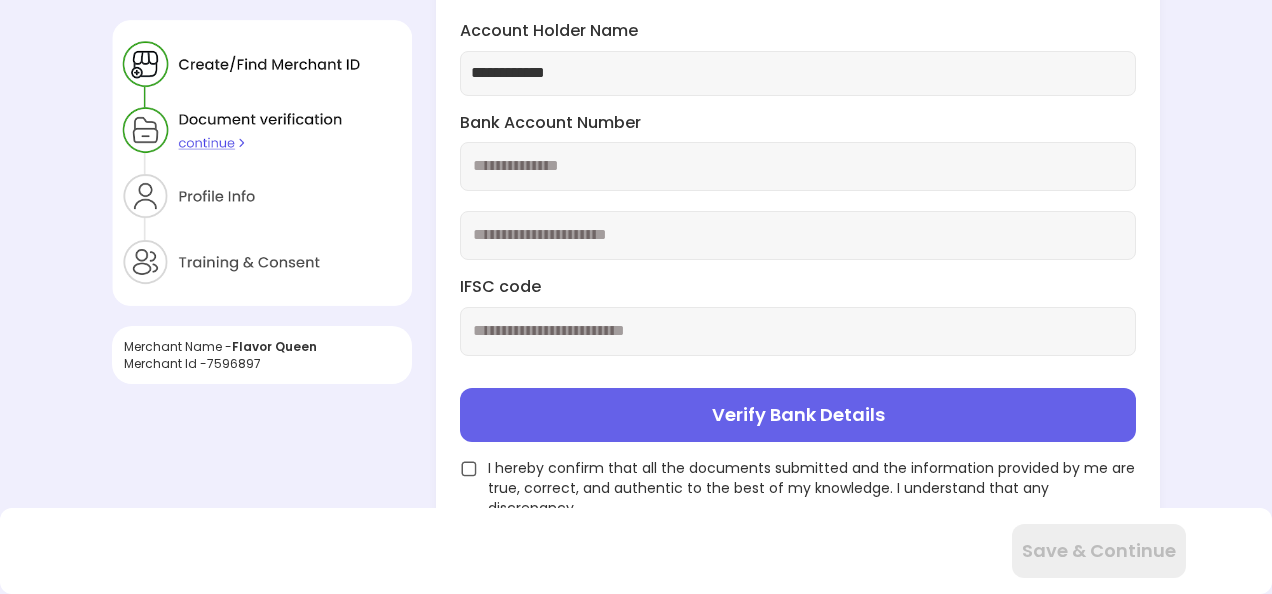 type on "**********" 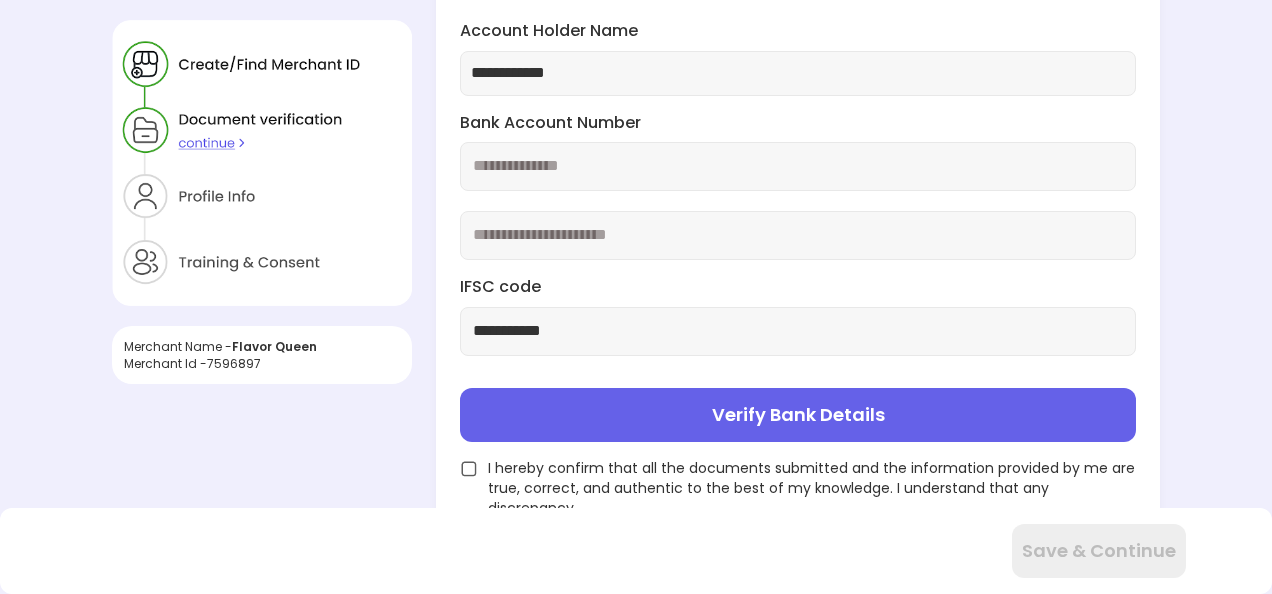 type on "**********" 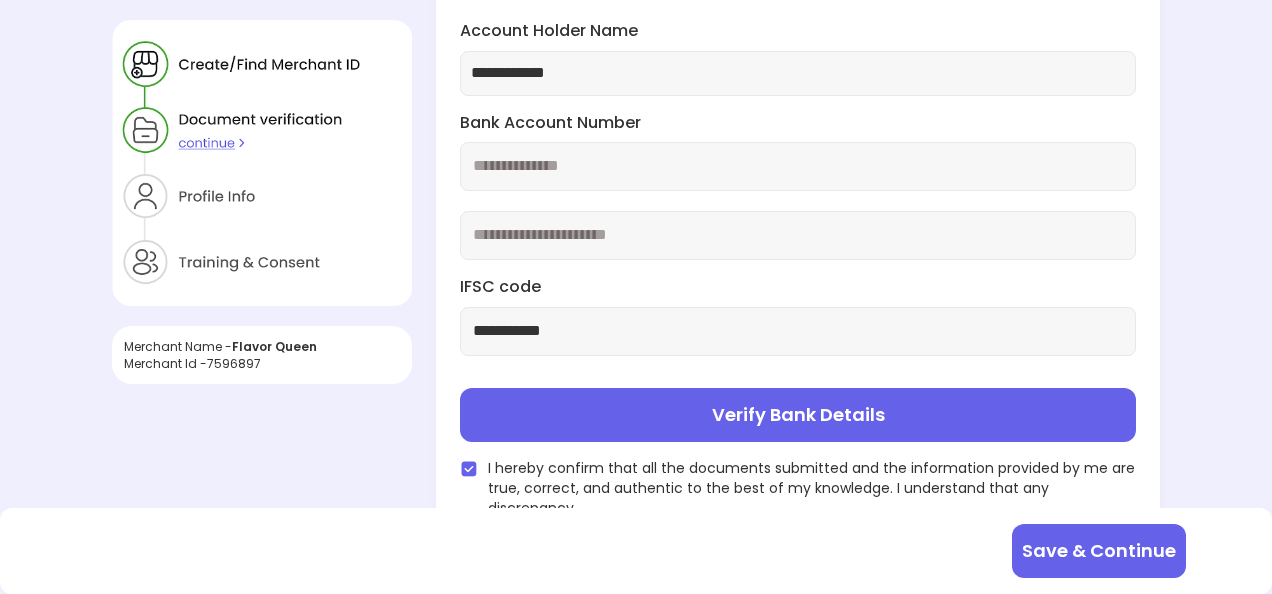 click on "Verify Bank Details" at bounding box center [797, 415] 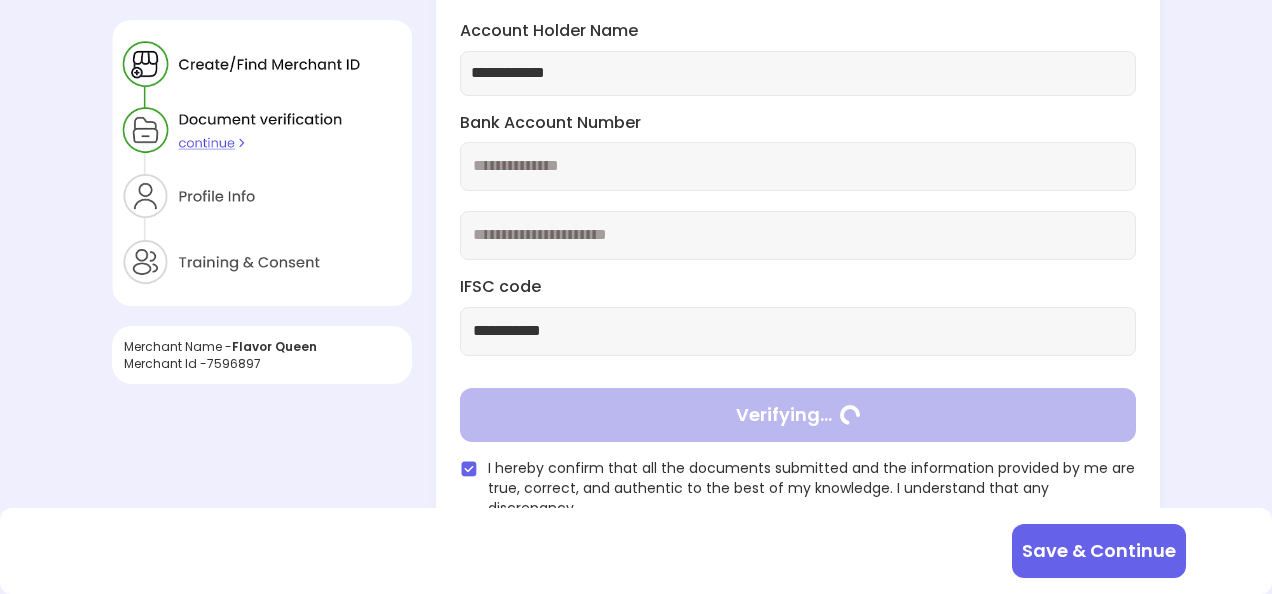 type on "**********" 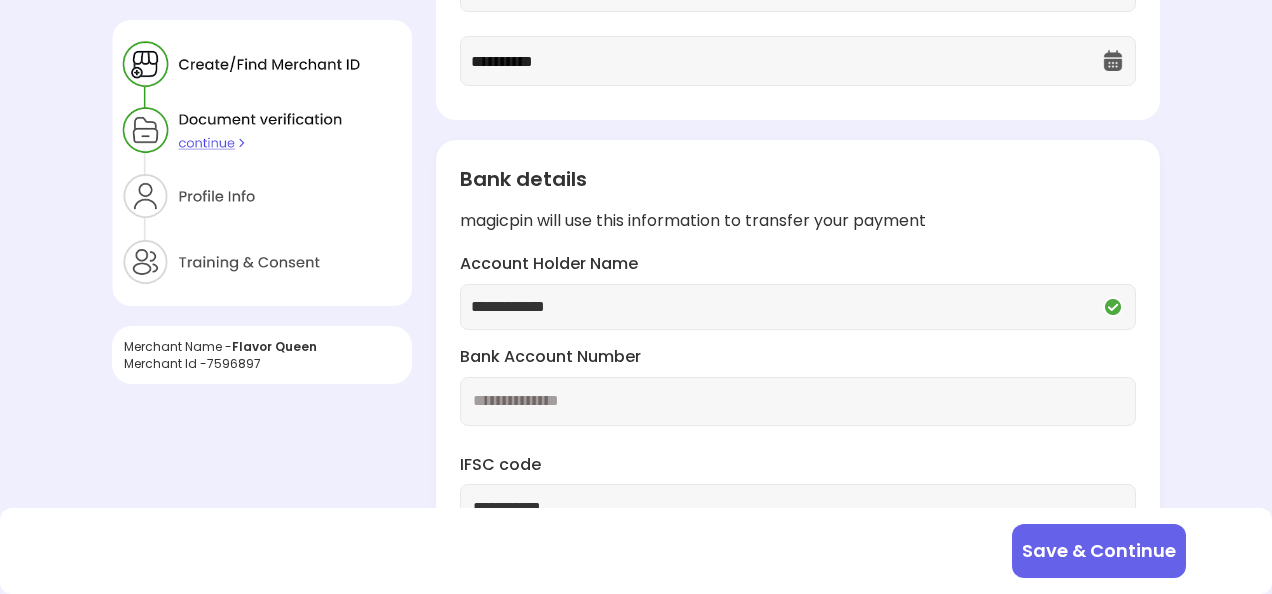 scroll, scrollTop: 435, scrollLeft: 0, axis: vertical 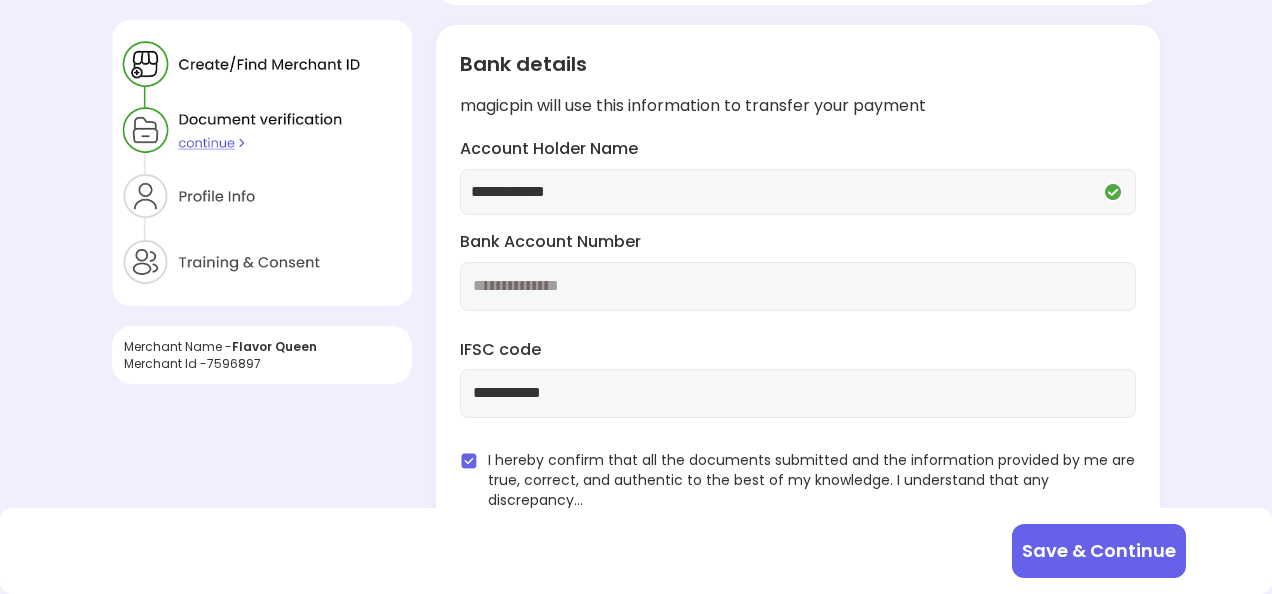 click on "Save & Continue" at bounding box center (1099, 551) 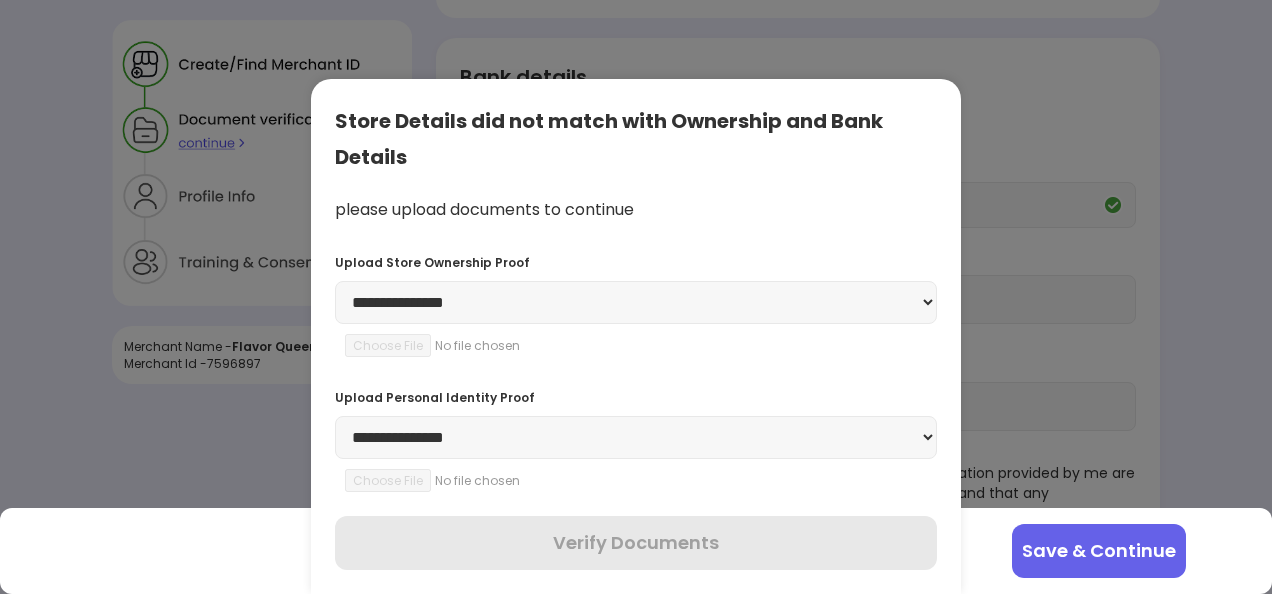 scroll, scrollTop: 435, scrollLeft: 0, axis: vertical 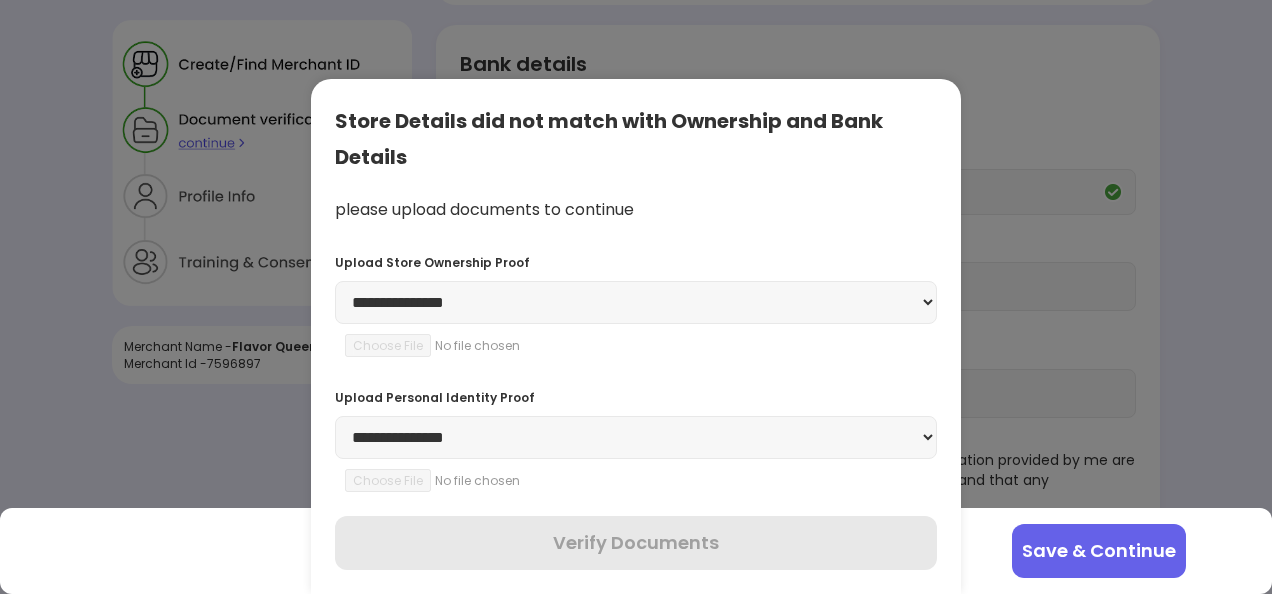 click on "**********" at bounding box center (636, 437) 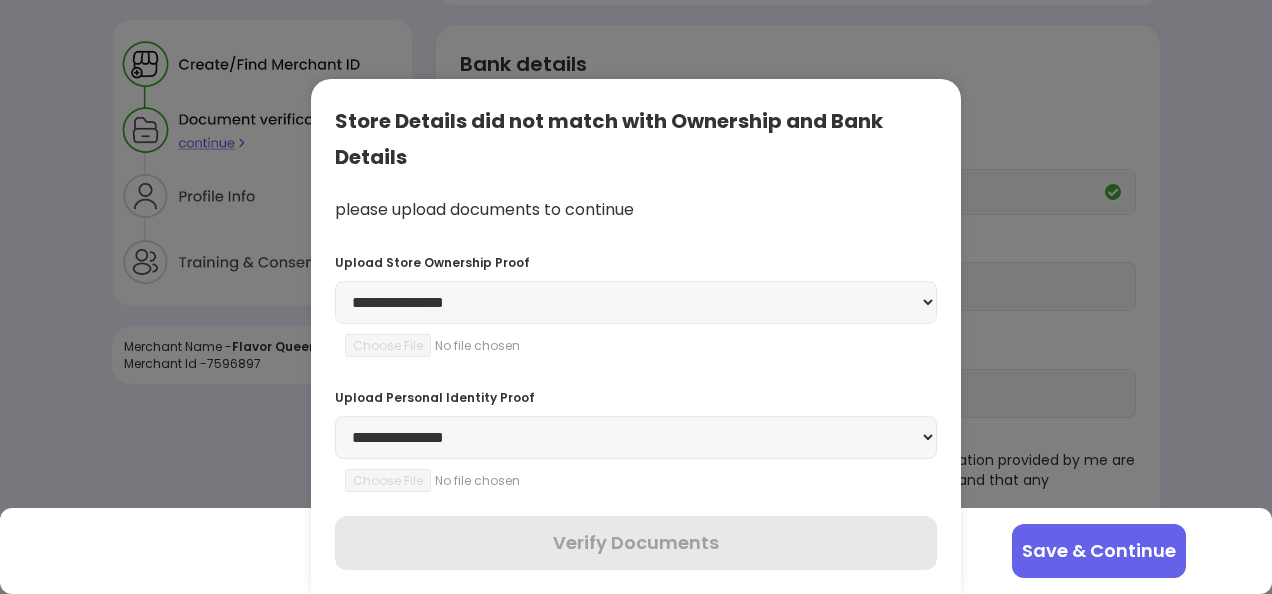 select on "********" 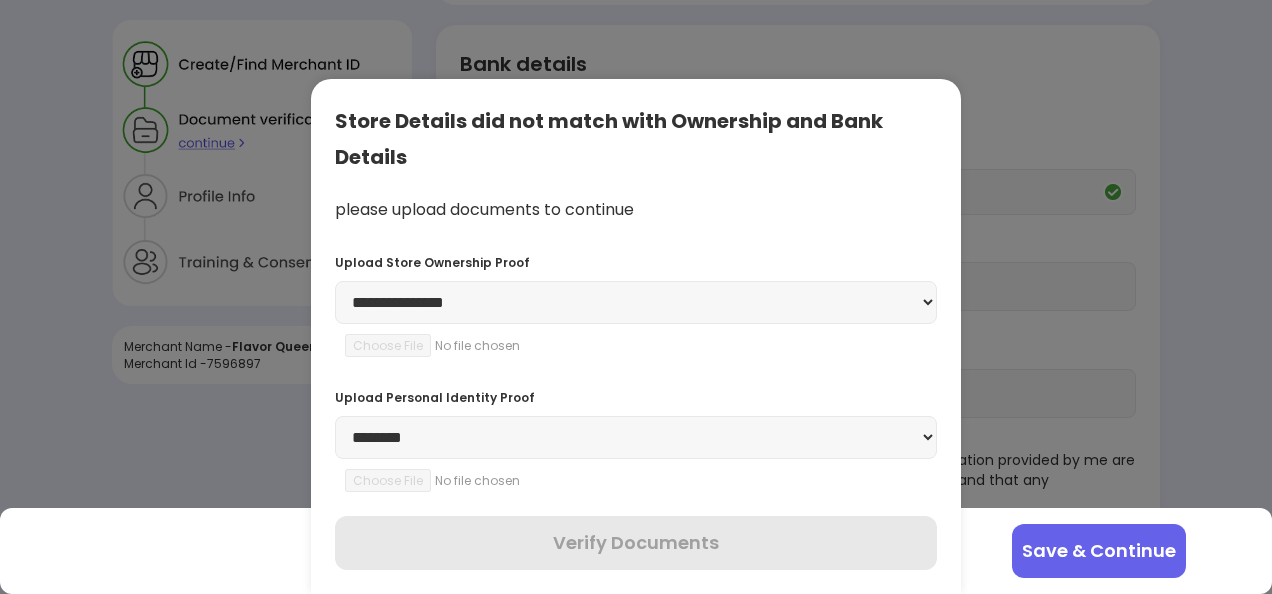 click on "**********" at bounding box center [636, 437] 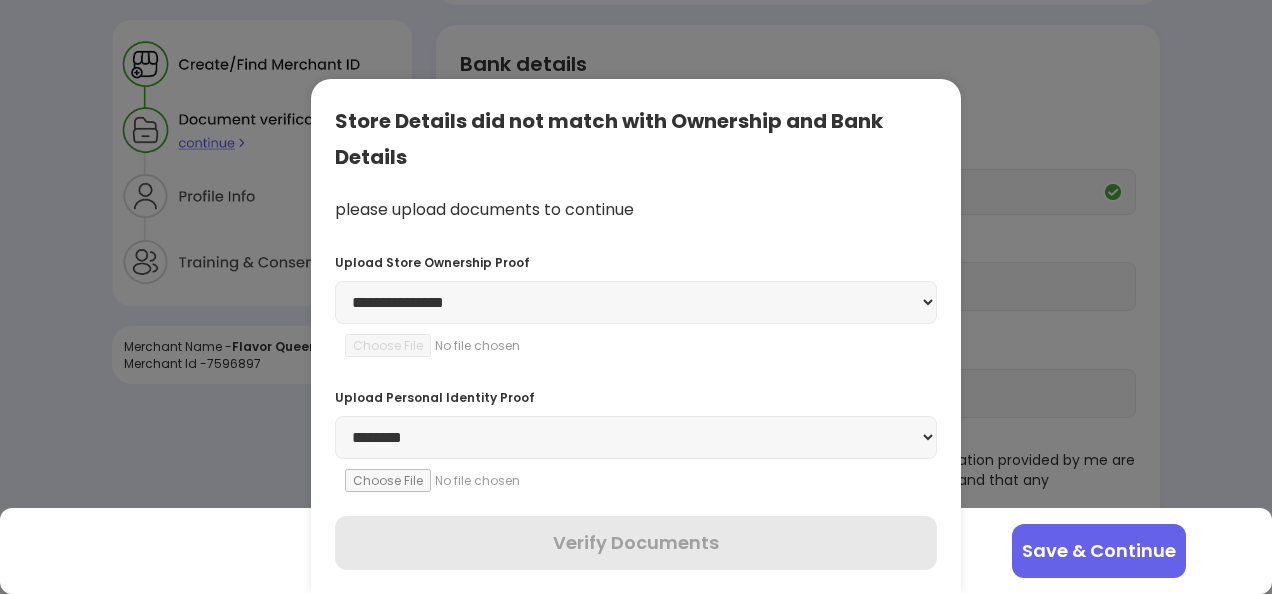 click on "**********" at bounding box center [636, 302] 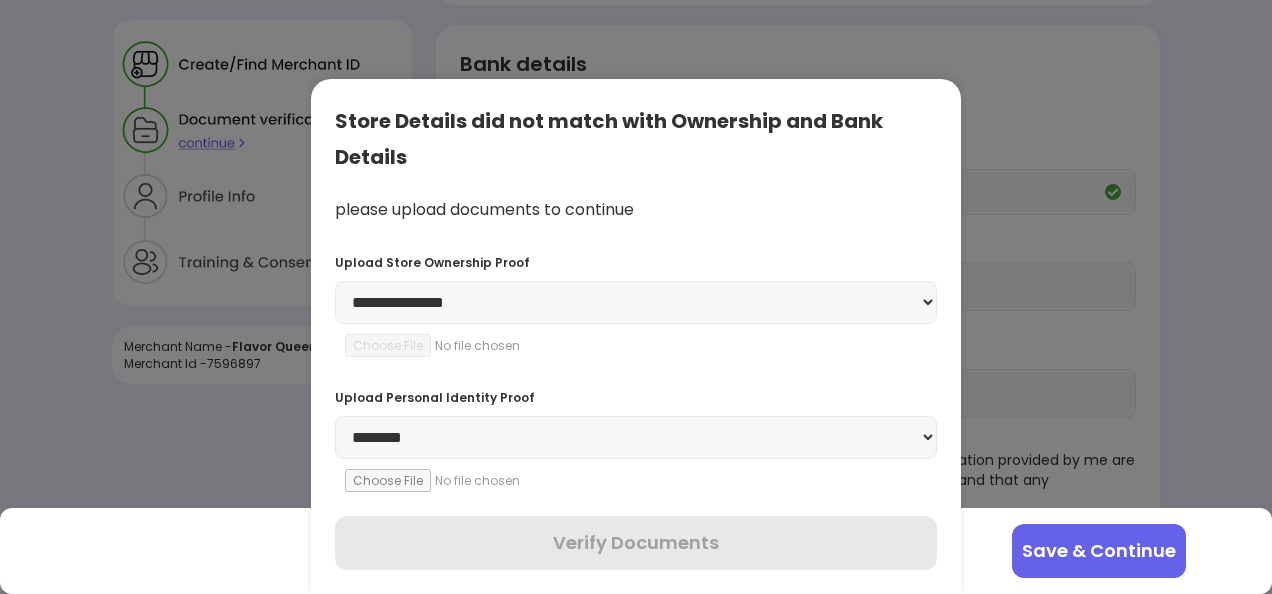 select on "**********" 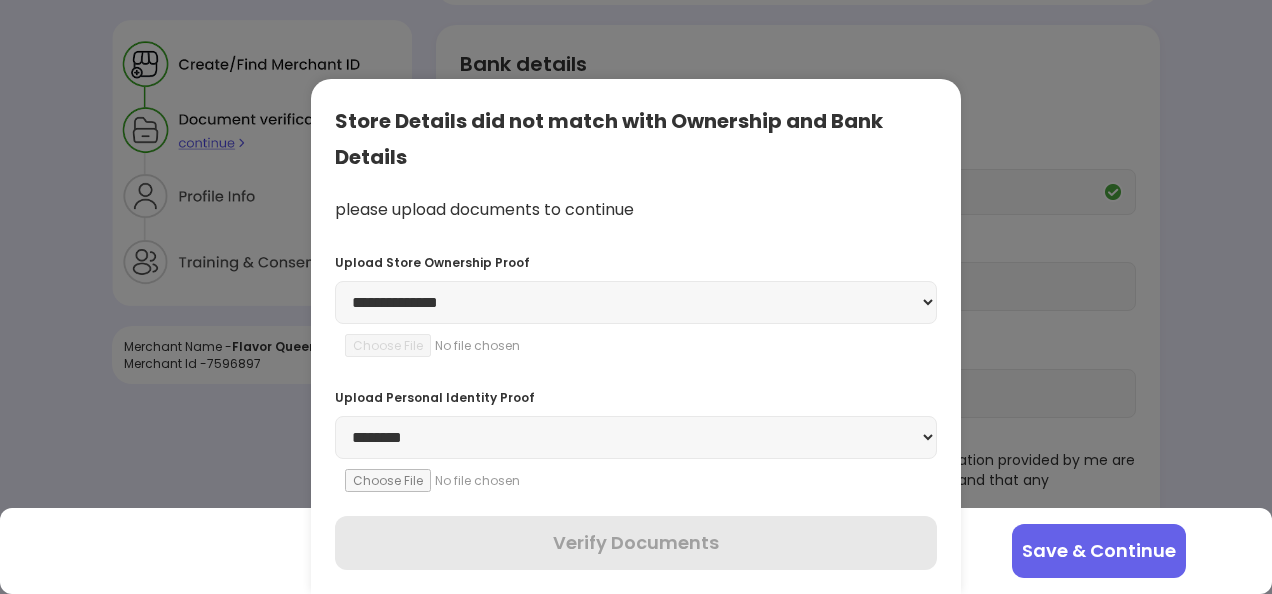 click on "**********" at bounding box center (636, 302) 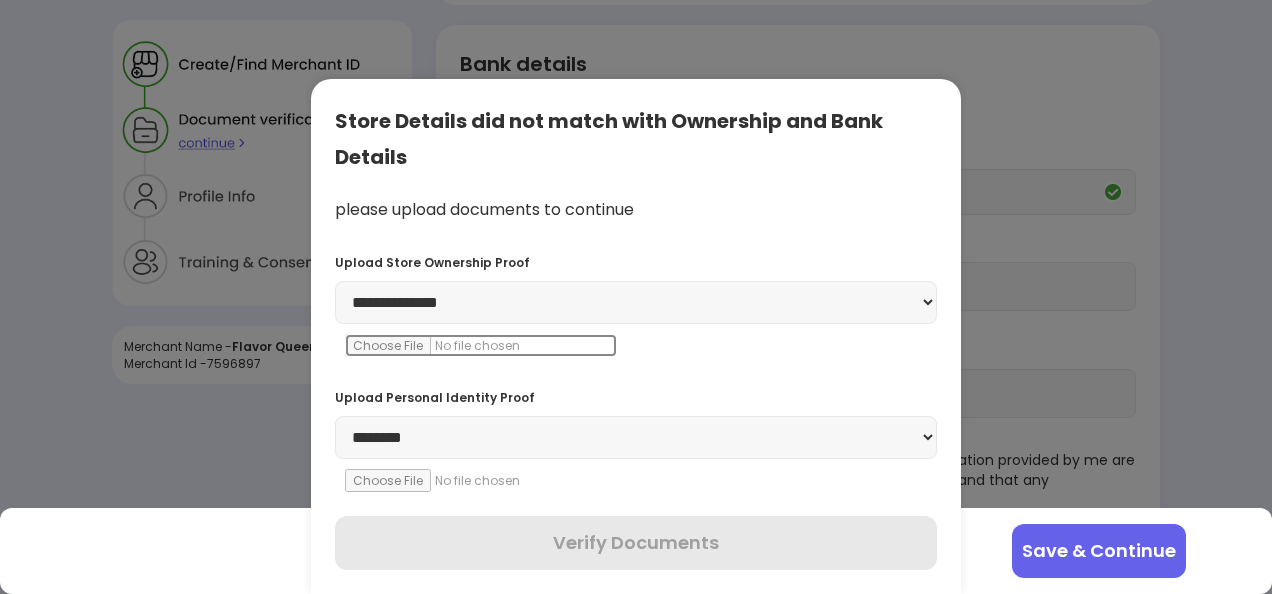 click at bounding box center (481, 345) 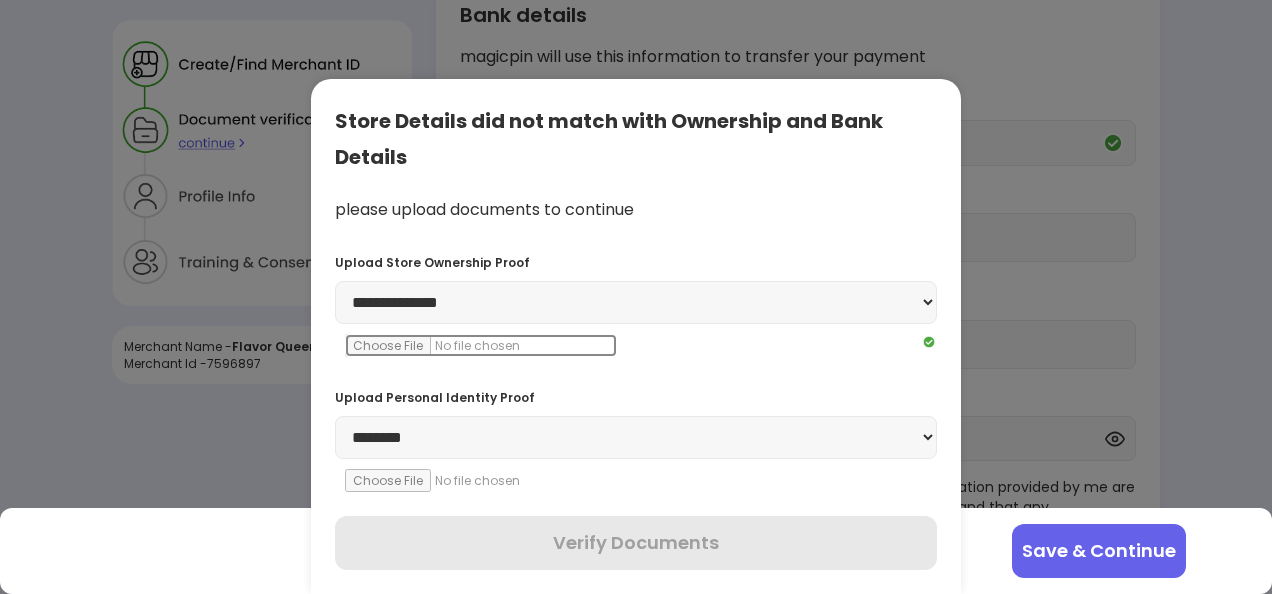 scroll, scrollTop: 510, scrollLeft: 0, axis: vertical 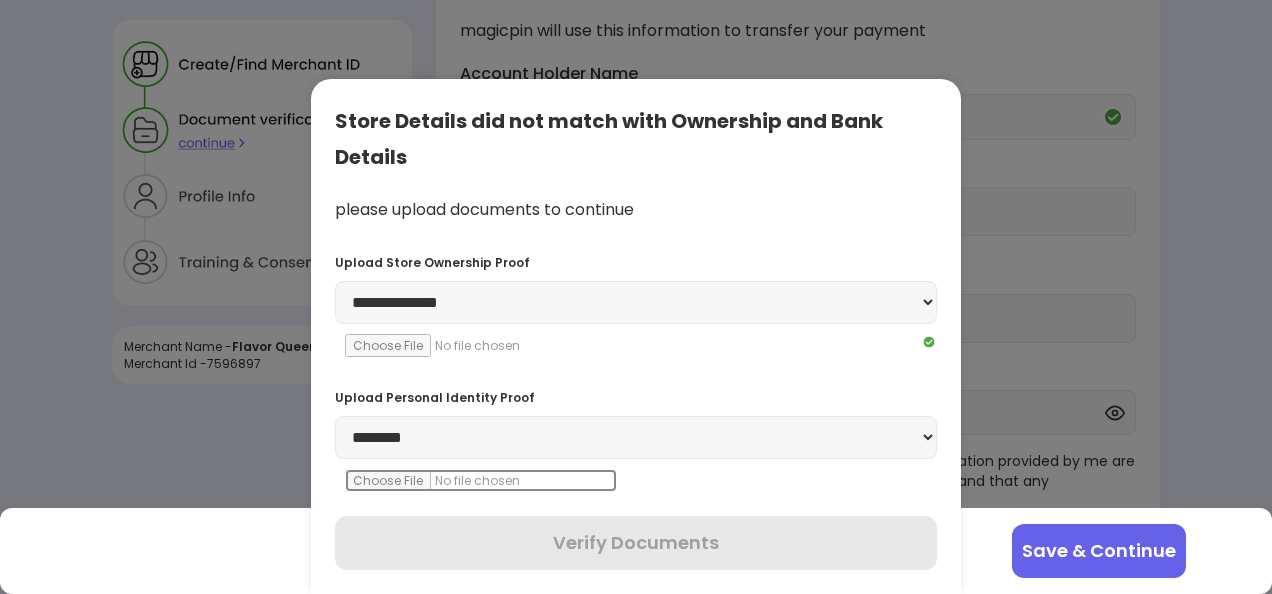 click at bounding box center (481, 480) 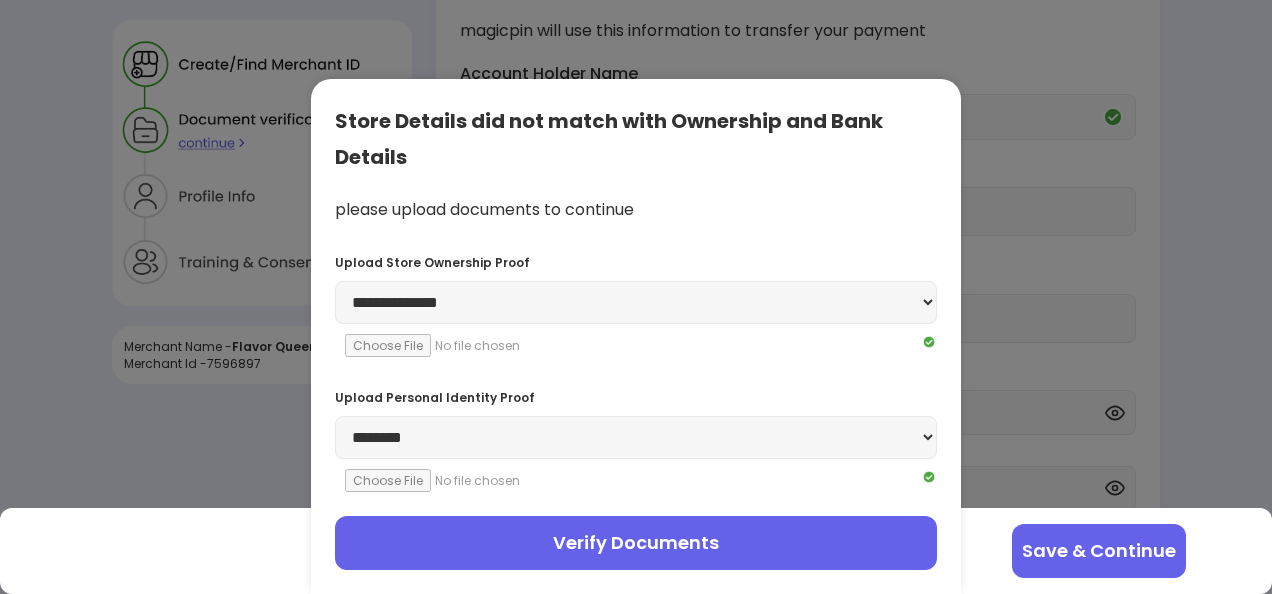 click on "Verify Documents" at bounding box center (636, 543) 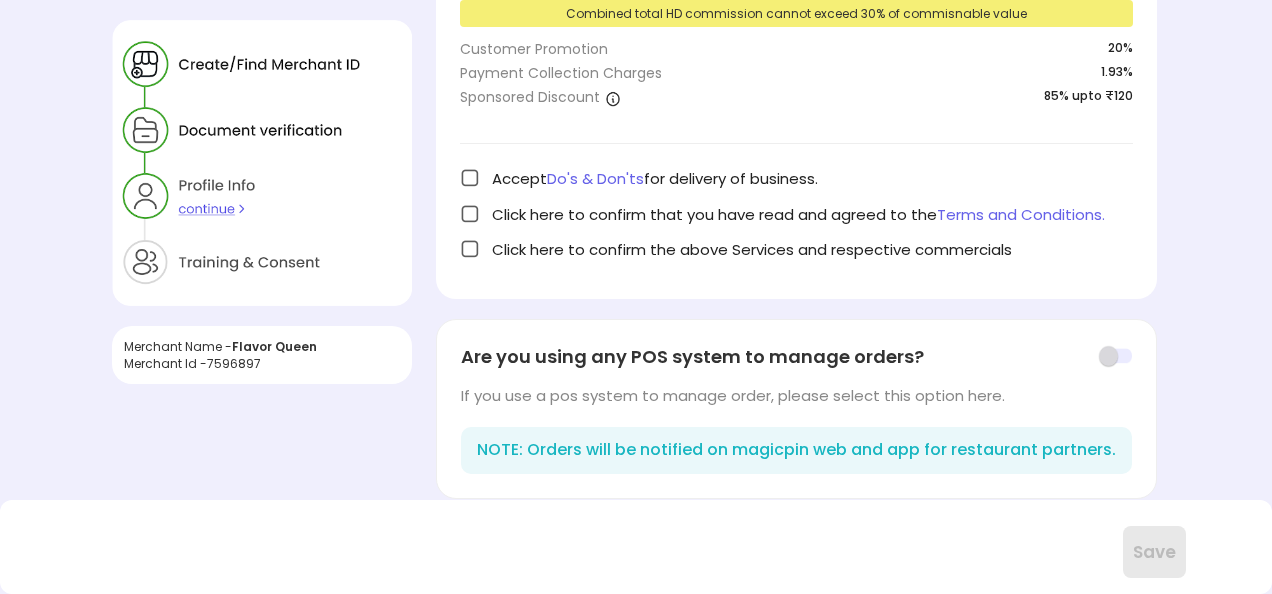 scroll, scrollTop: 548, scrollLeft: 0, axis: vertical 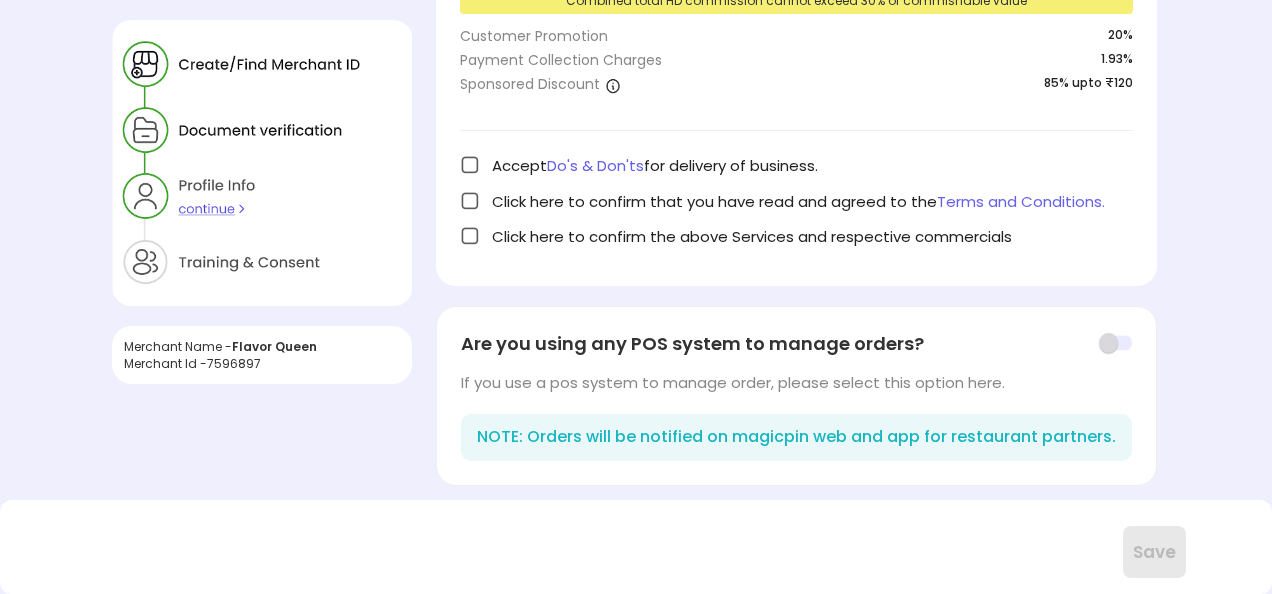 click at bounding box center [470, 165] 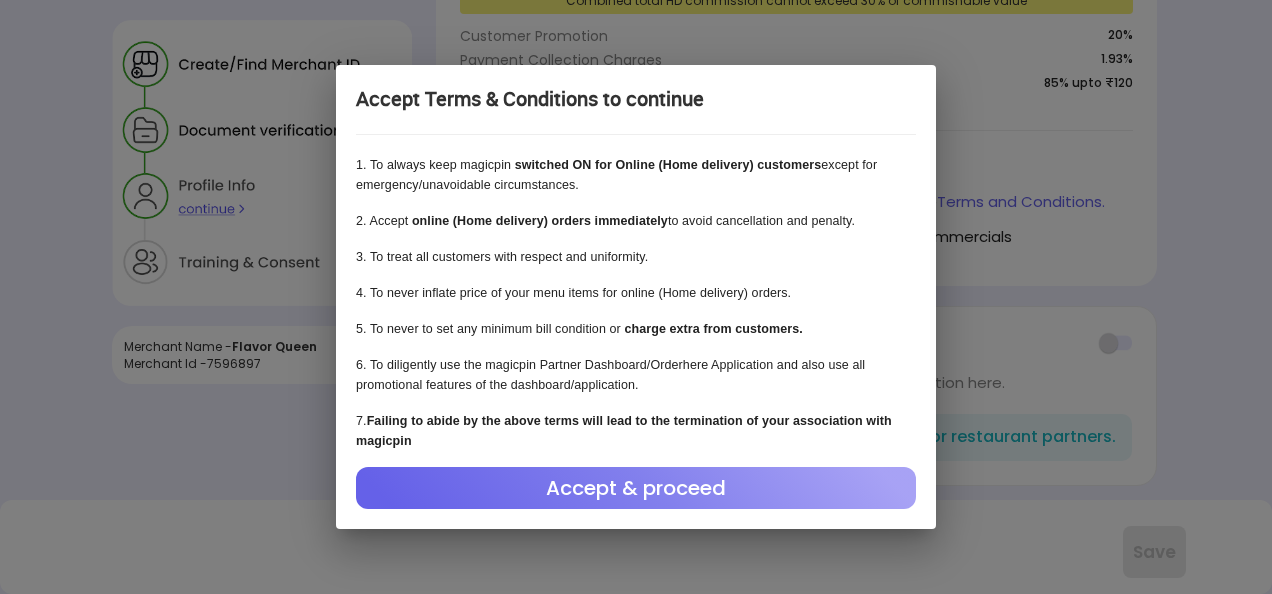 click on "Accept & proceed" at bounding box center (636, 488) 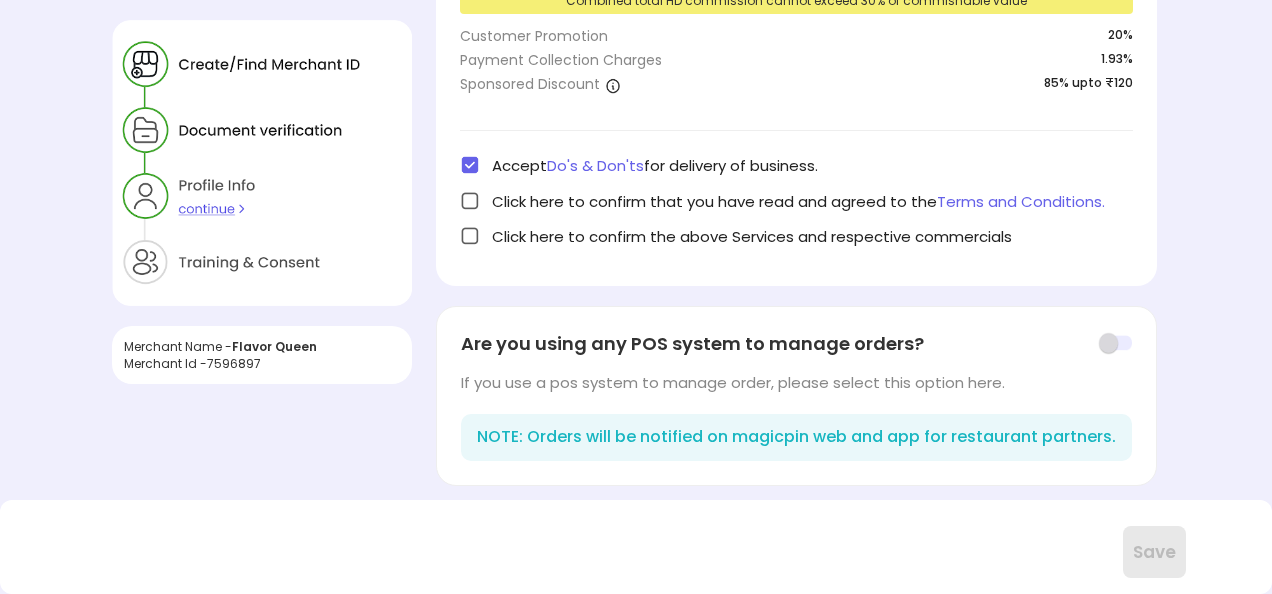 click at bounding box center [470, 201] 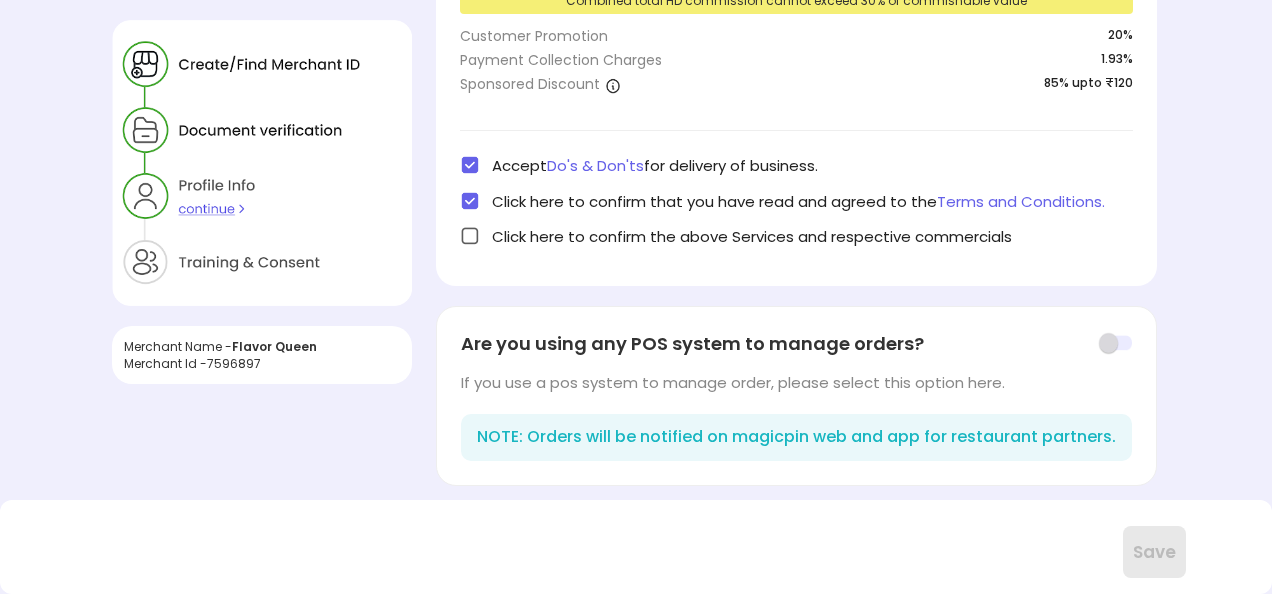 click at bounding box center (470, 236) 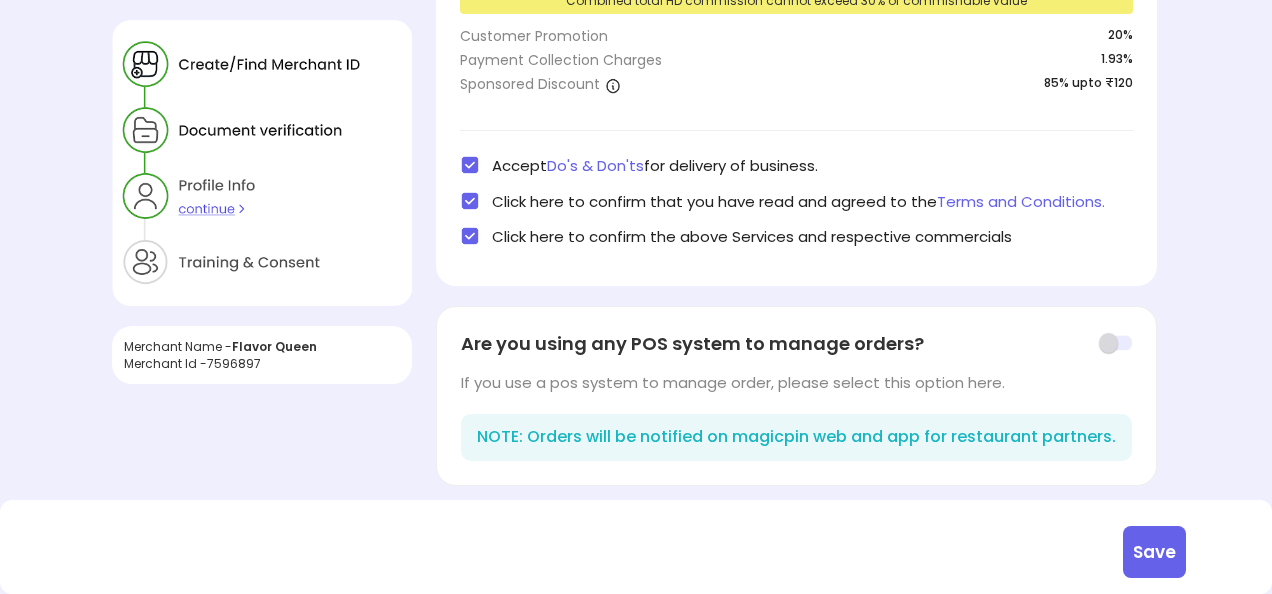 click on "Save" at bounding box center [1154, 552] 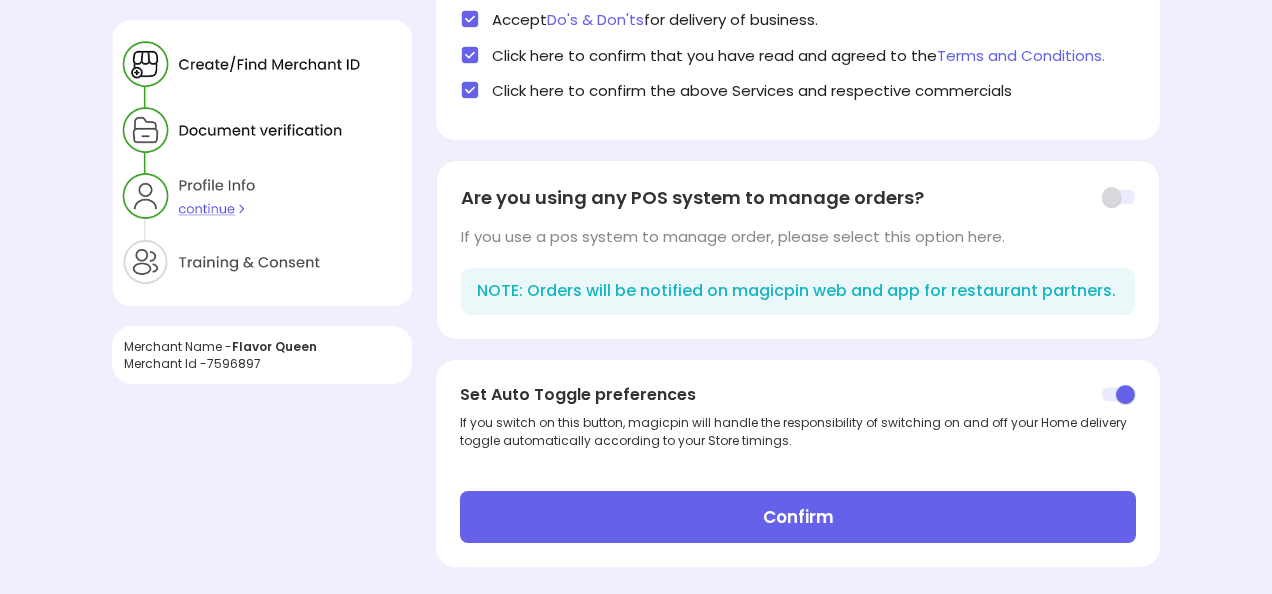 scroll, scrollTop: 706, scrollLeft: 0, axis: vertical 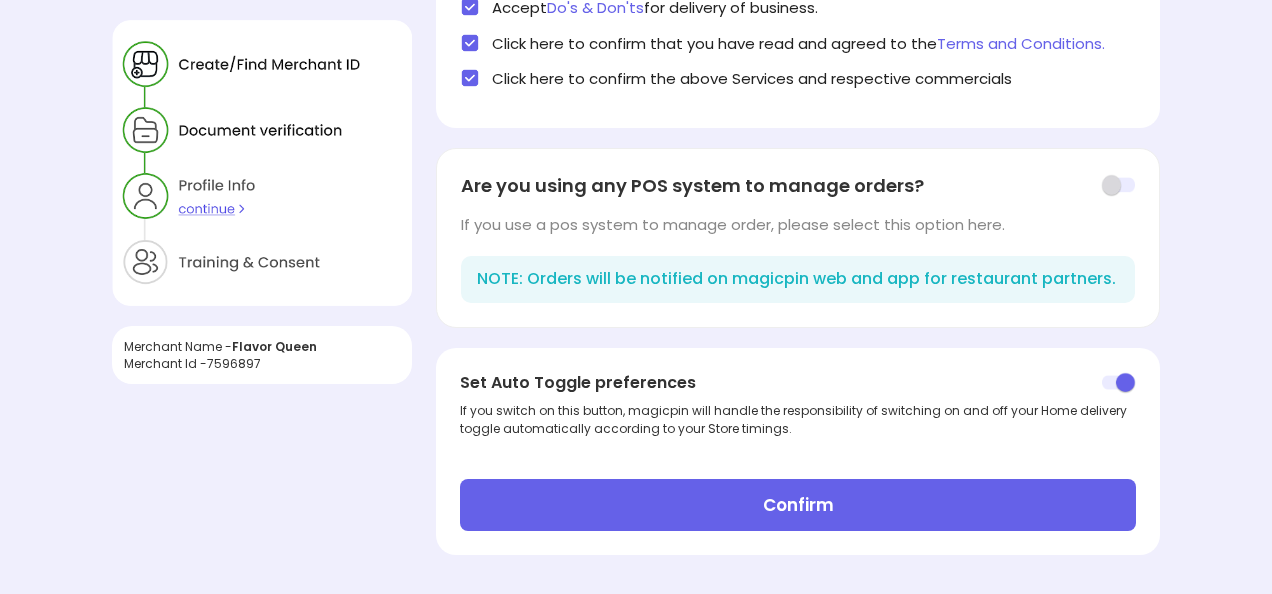 click on "Confirm" at bounding box center (797, 505) 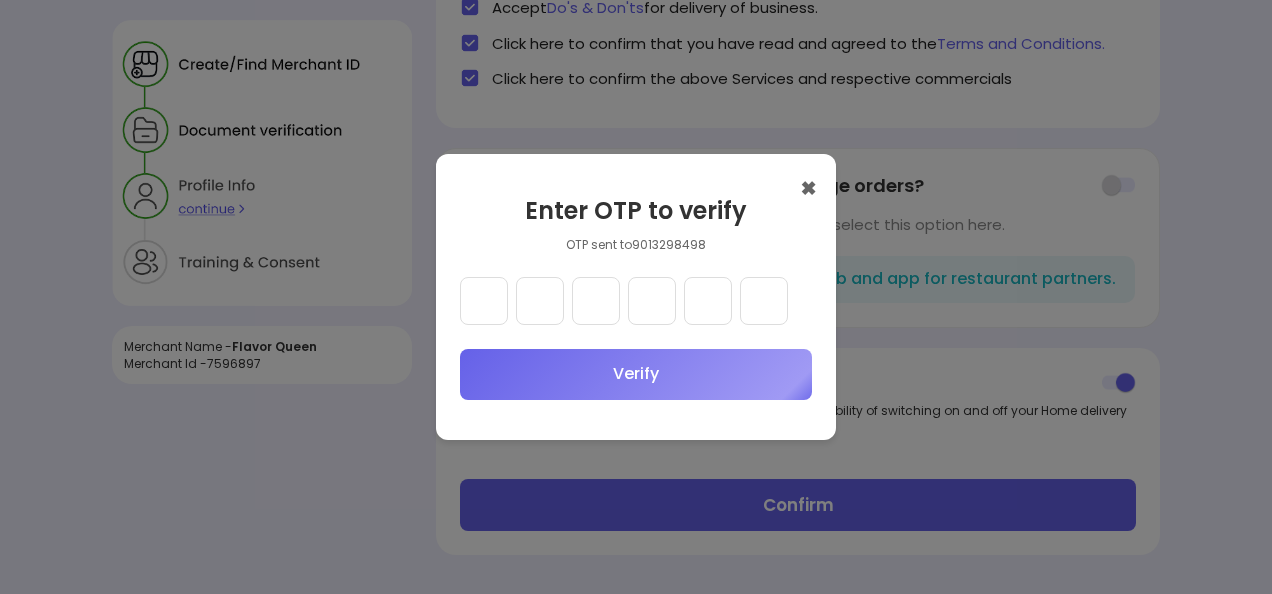 click at bounding box center (484, 301) 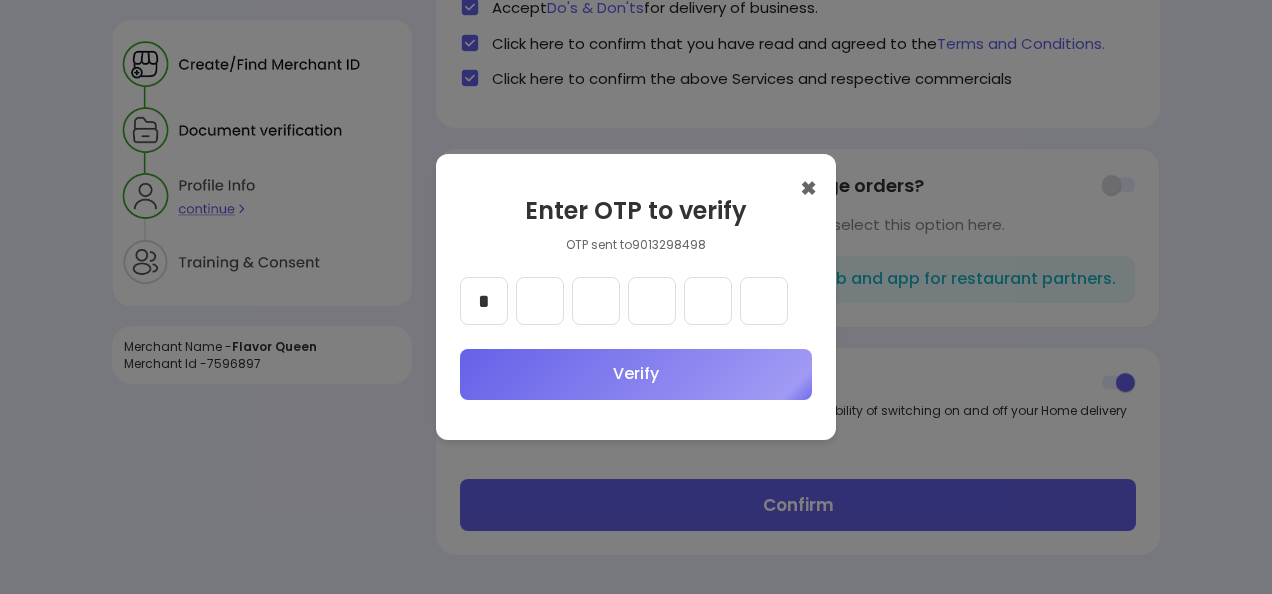 type on "*" 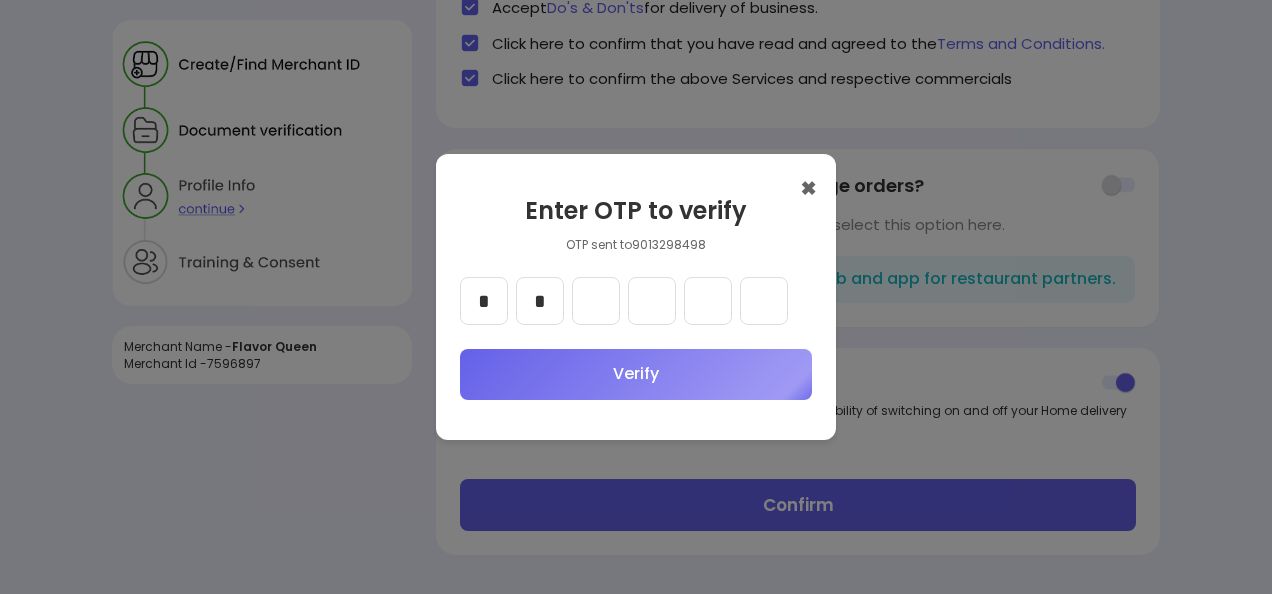 type on "*" 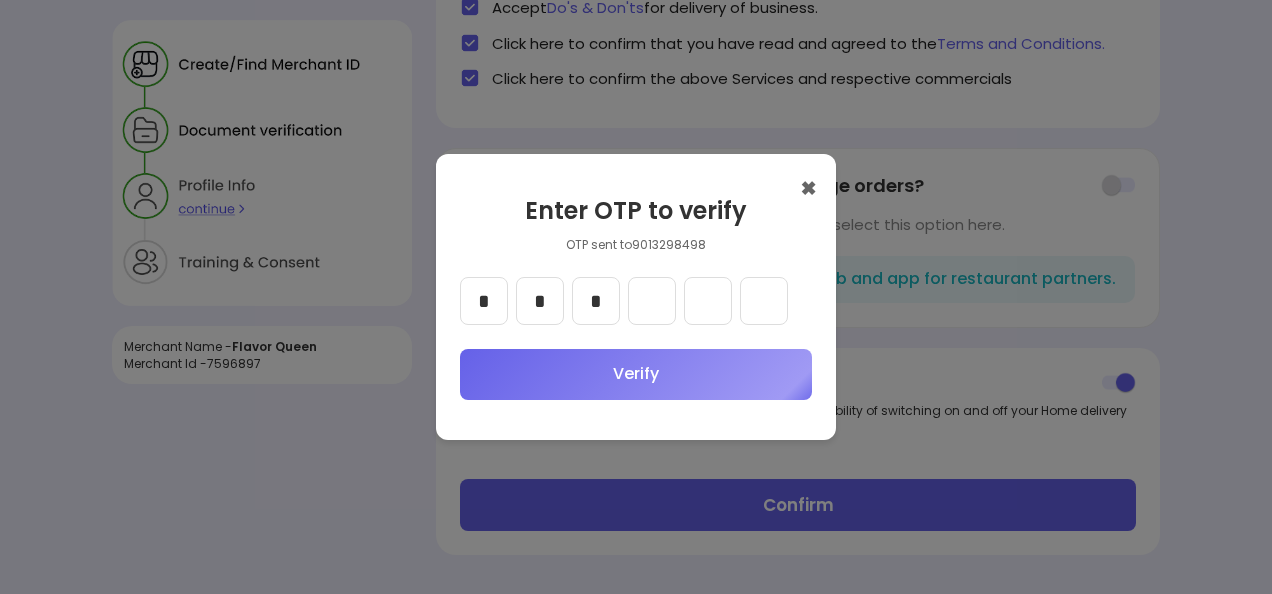 type on "*" 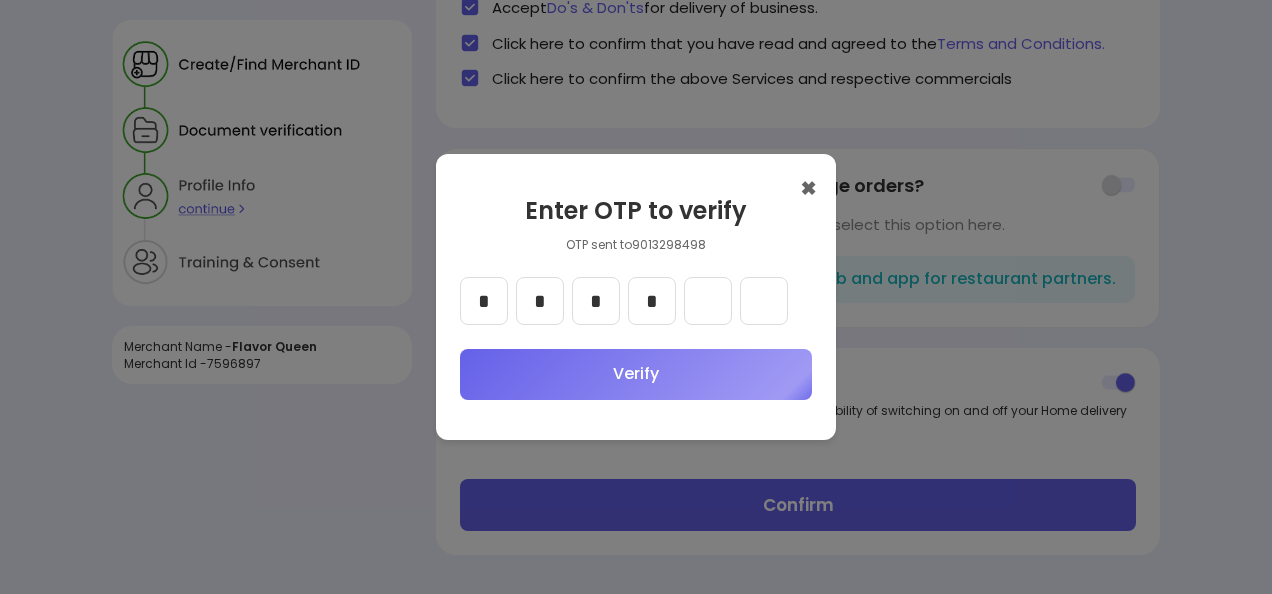 type on "*" 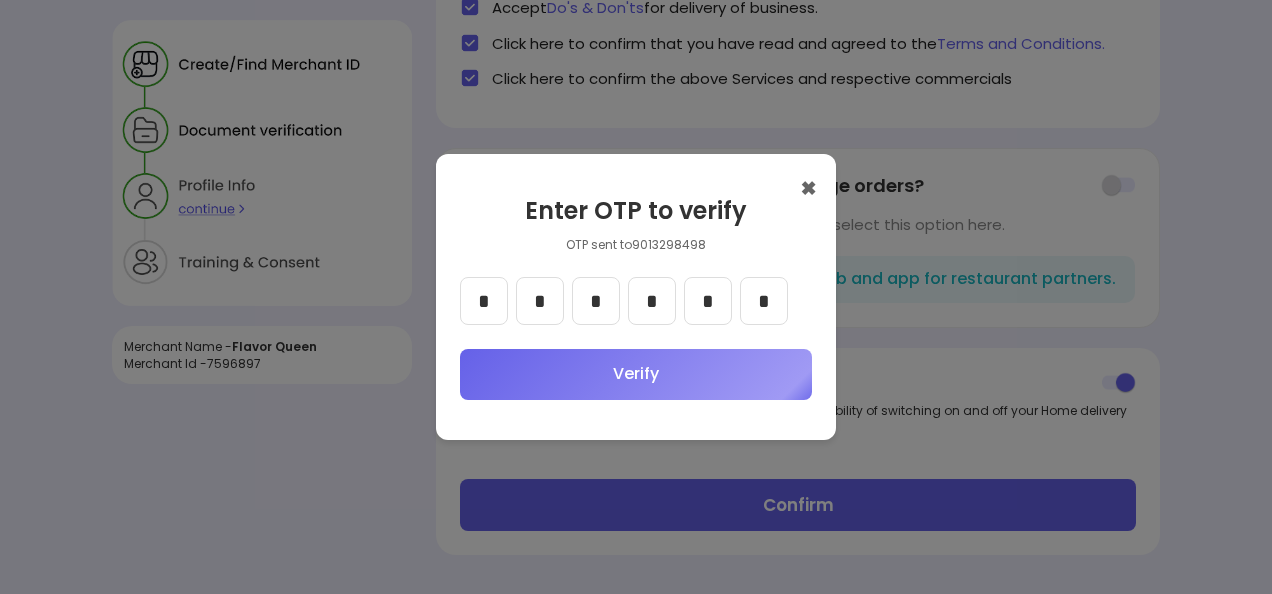 type on "*" 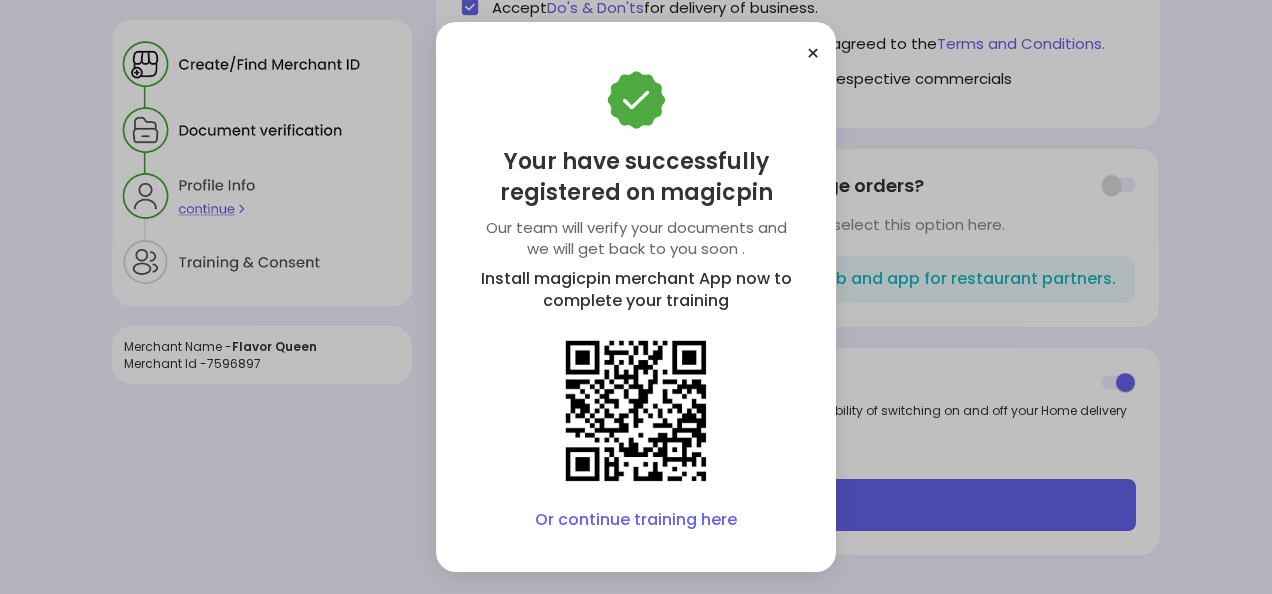 click on "Or continue training here" at bounding box center [636, 520] 